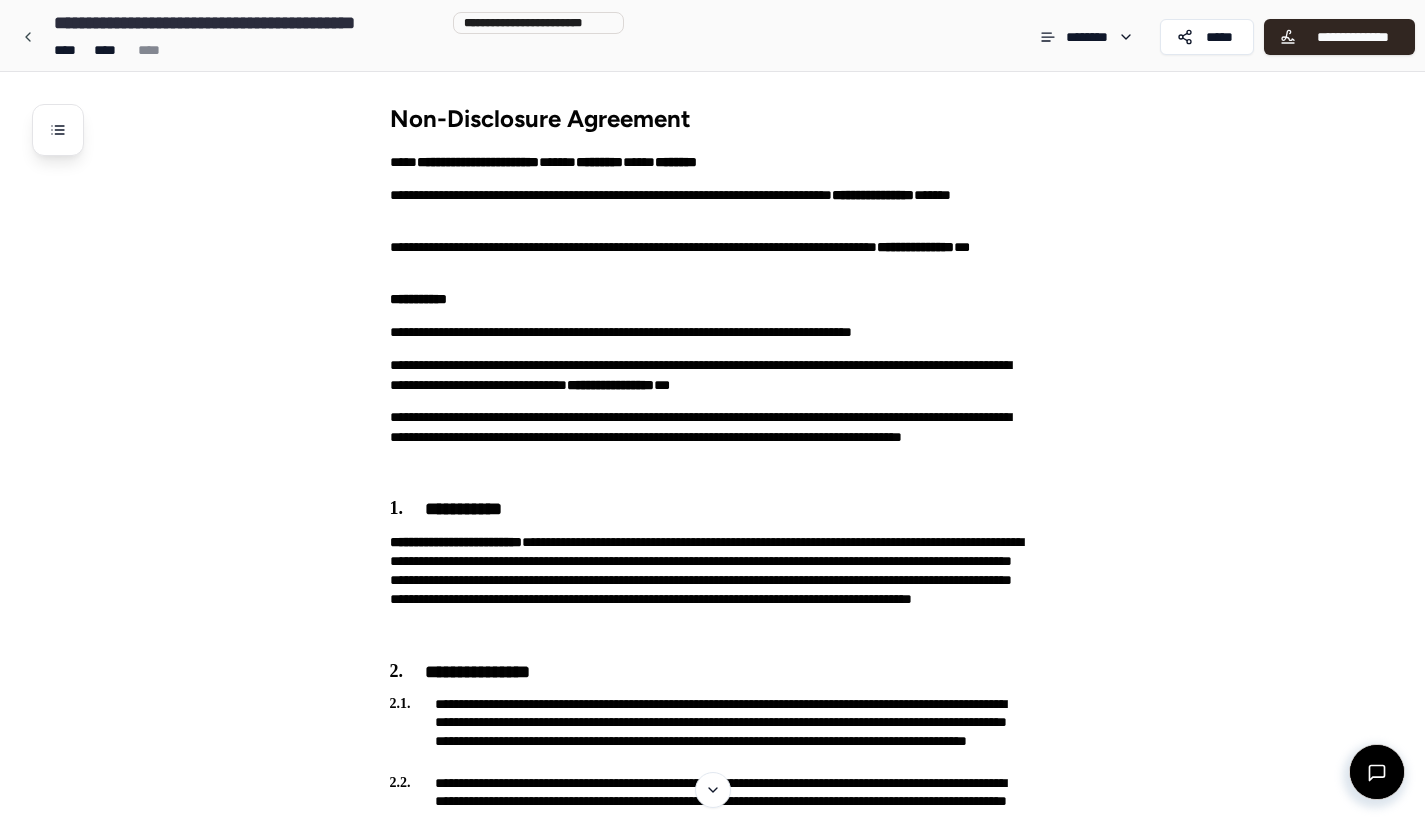 scroll, scrollTop: 0, scrollLeft: 0, axis: both 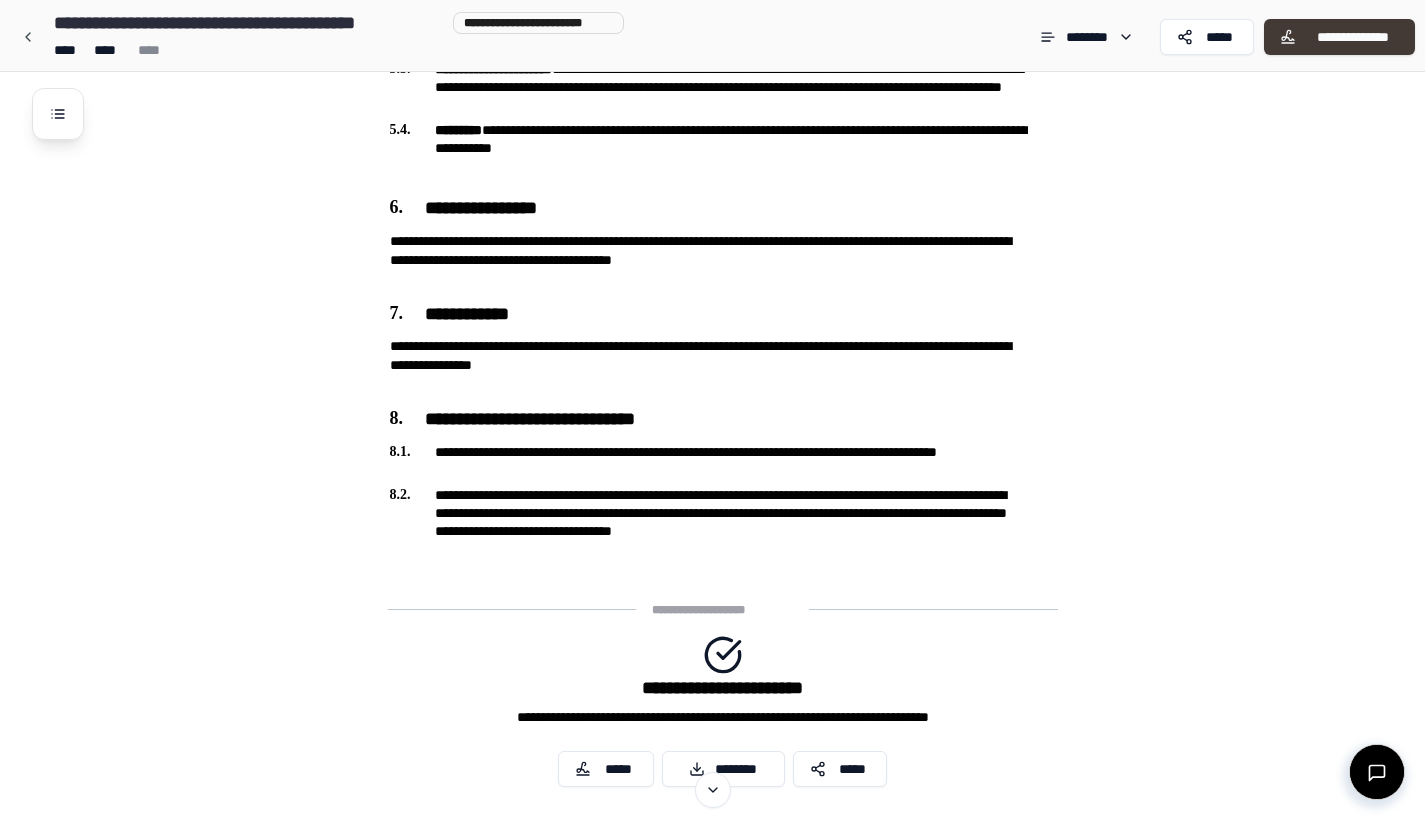click on "**********" at bounding box center (1339, 37) 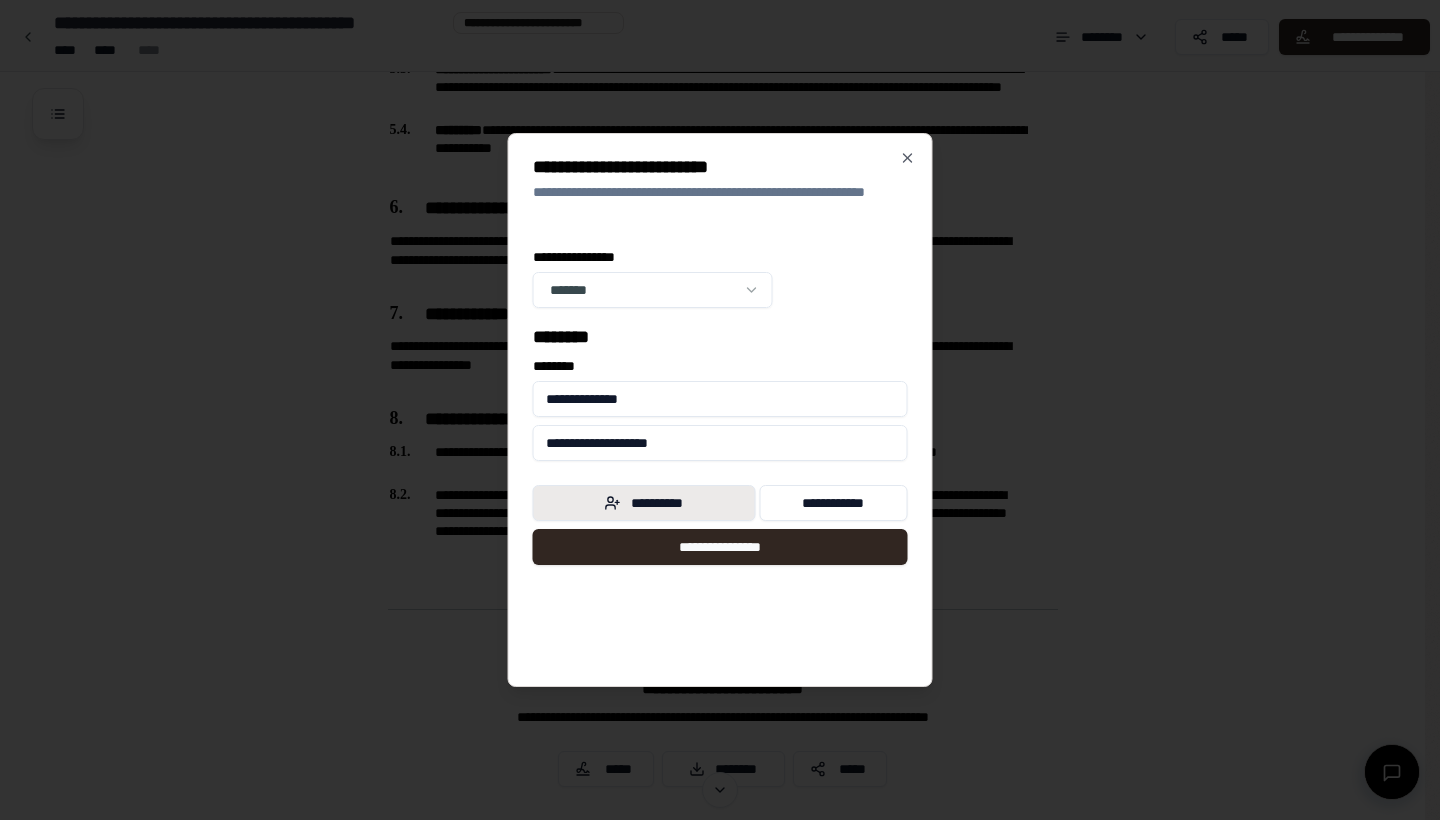 click on "**********" at bounding box center (644, 503) 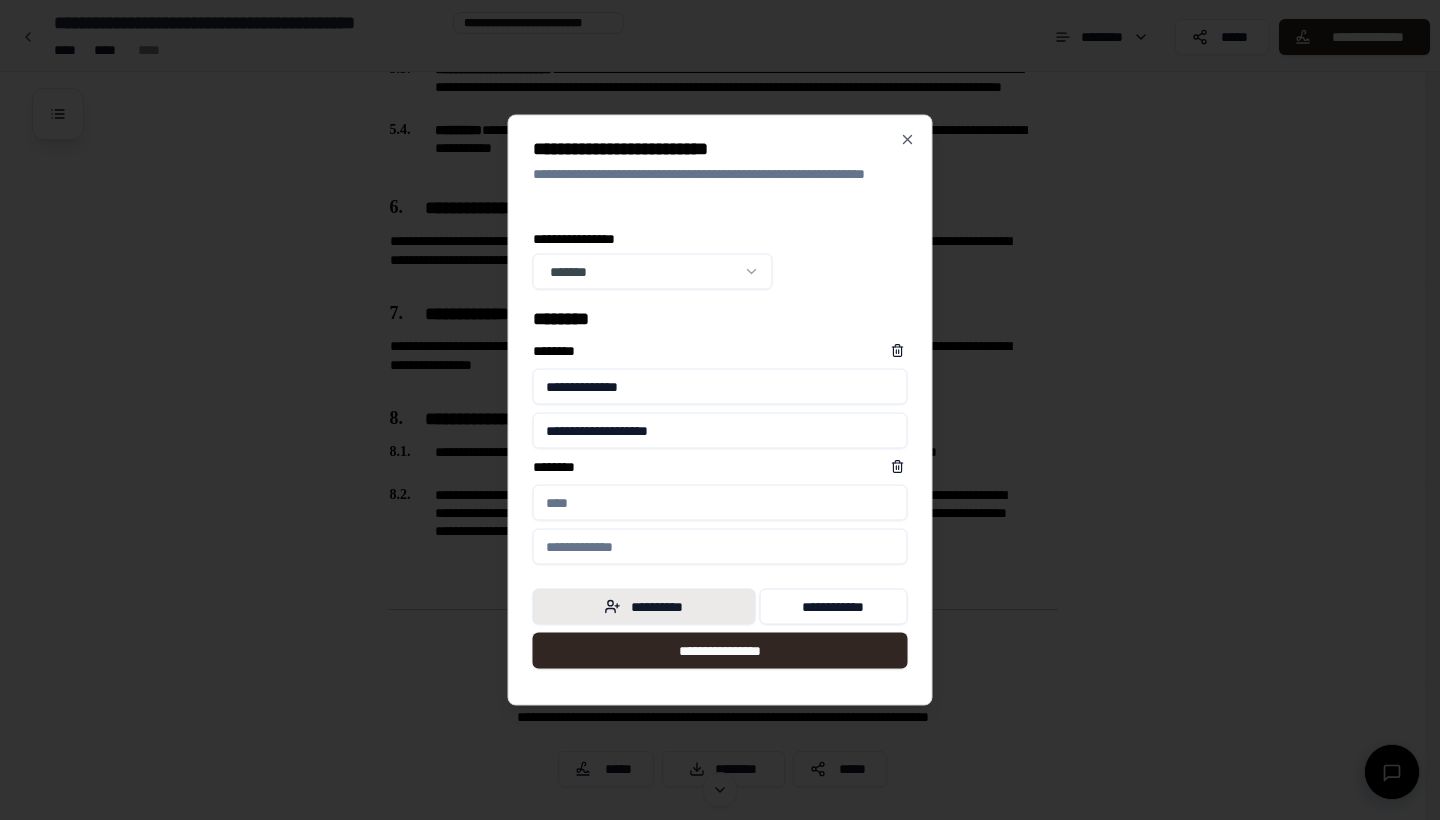click on "**********" at bounding box center (644, 607) 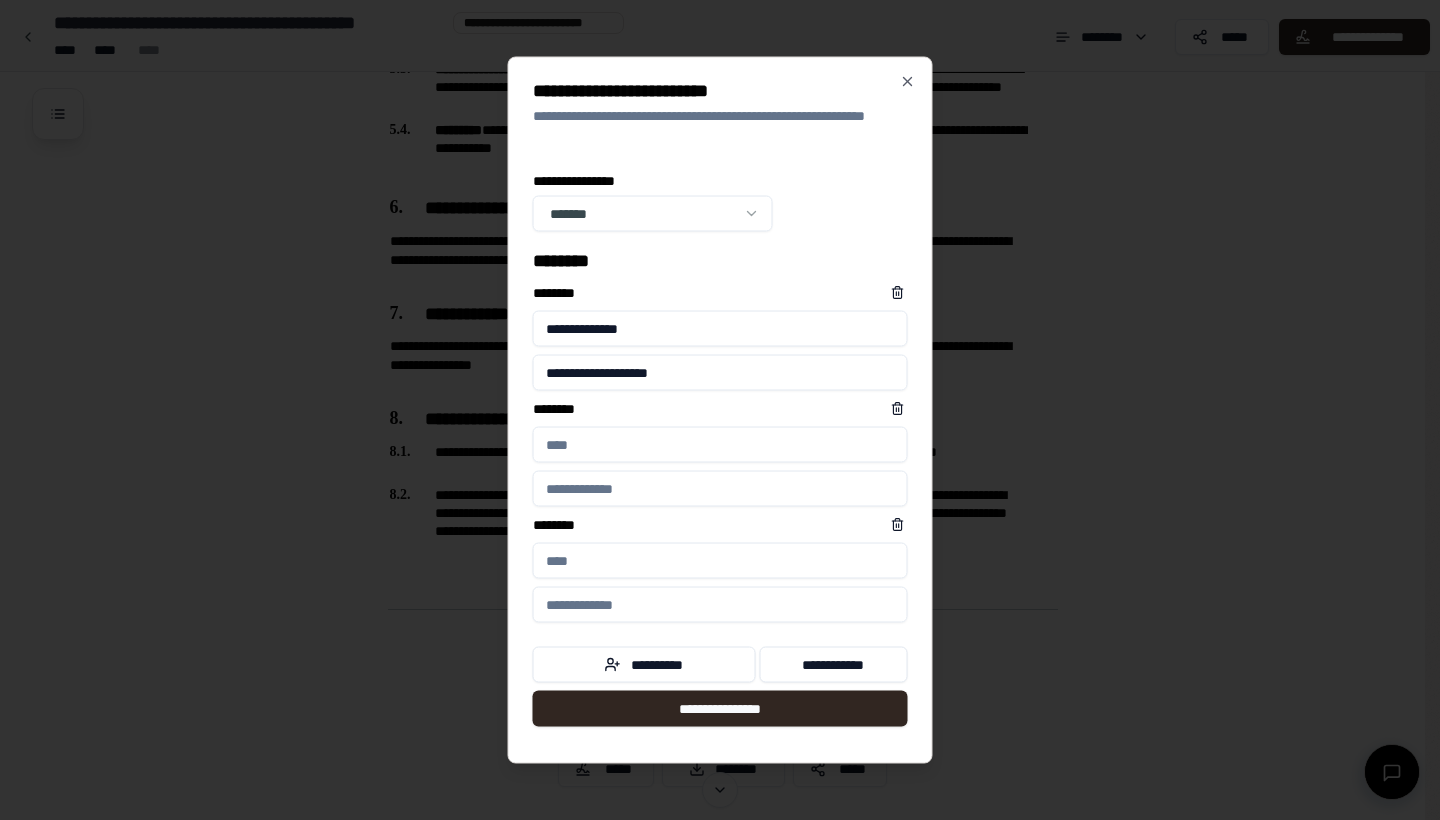 click on "******   *" at bounding box center (720, 445) 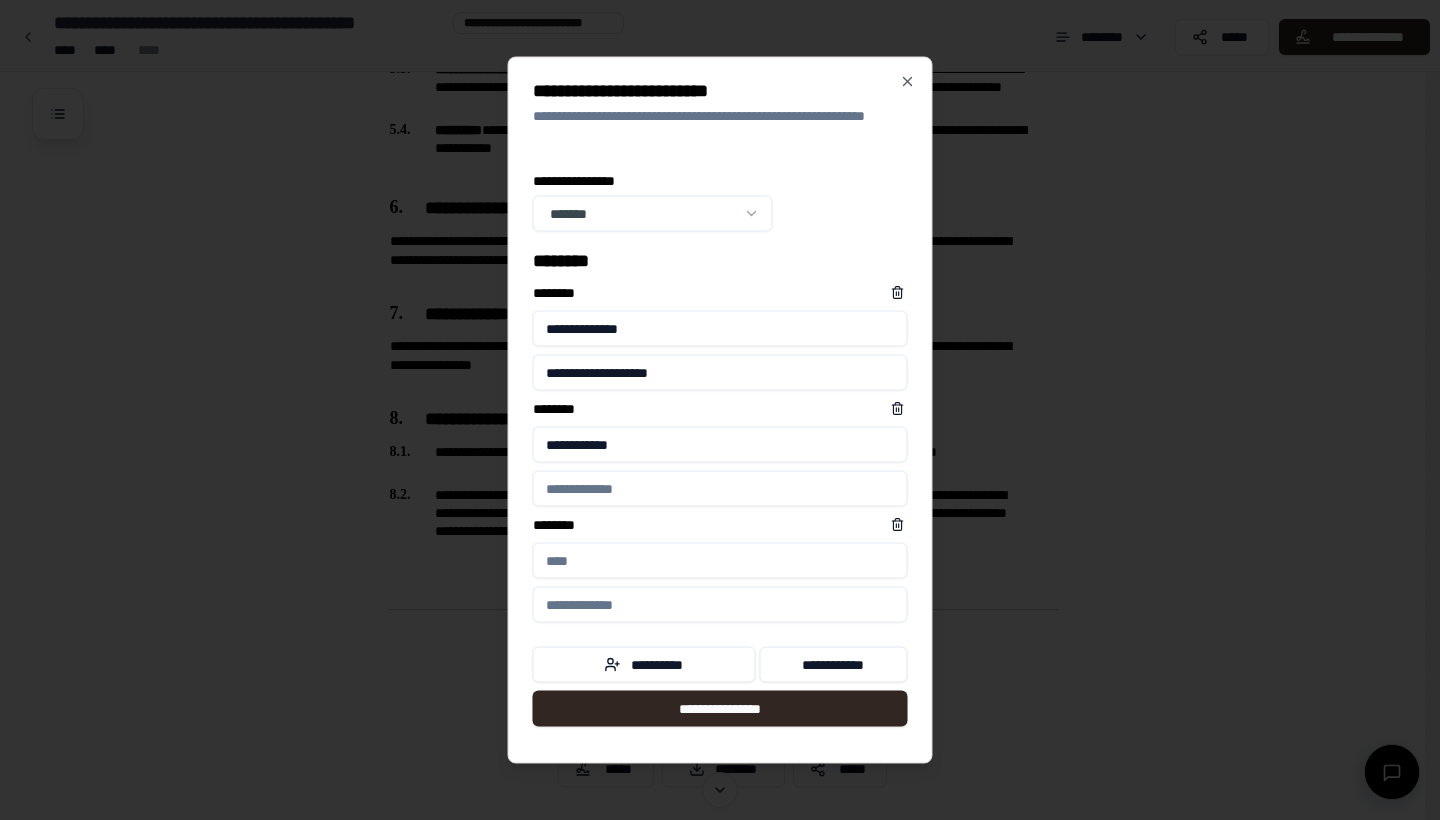 type on "**********" 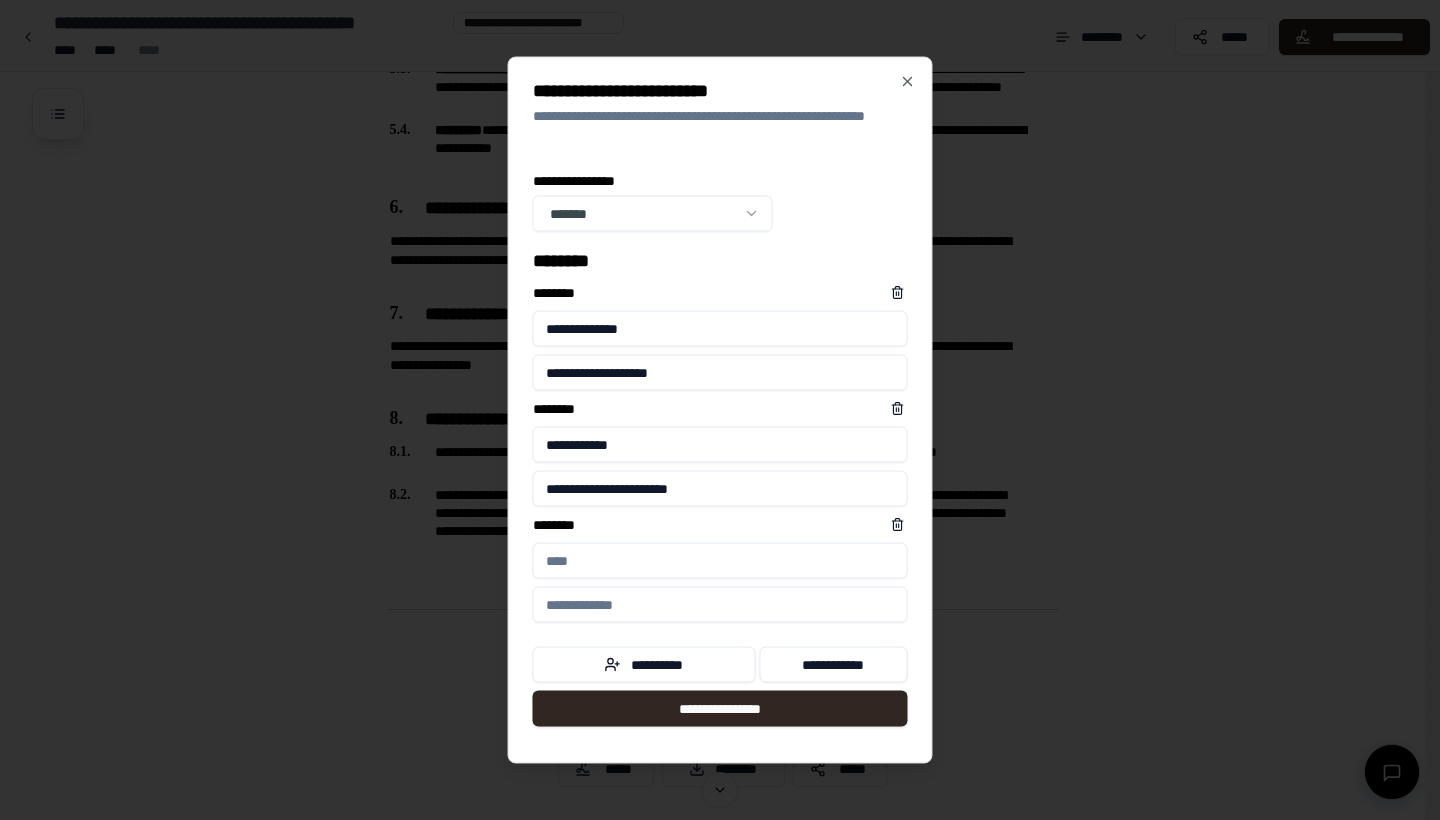 type on "**********" 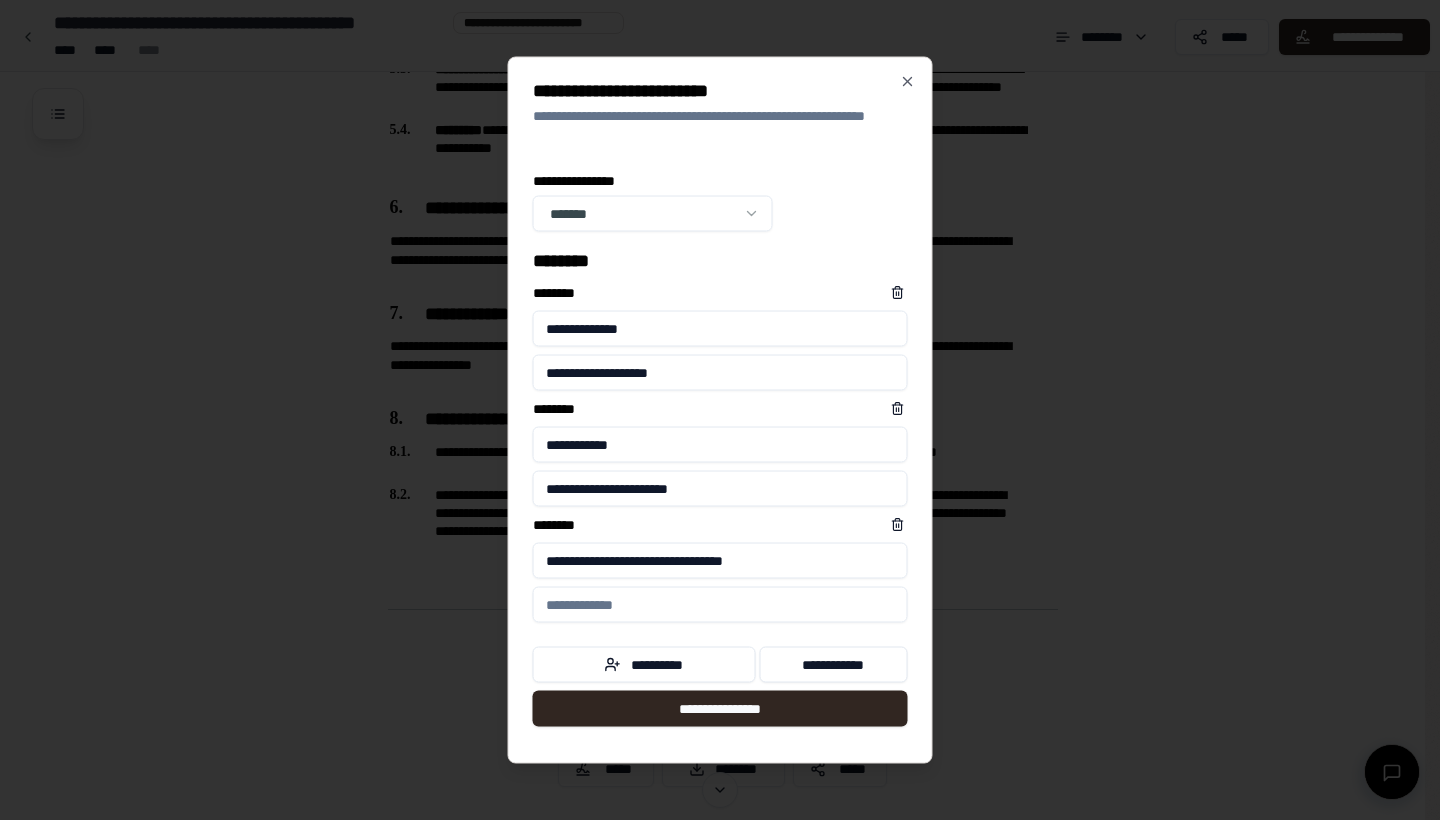 click on "**********" at bounding box center (720, 561) 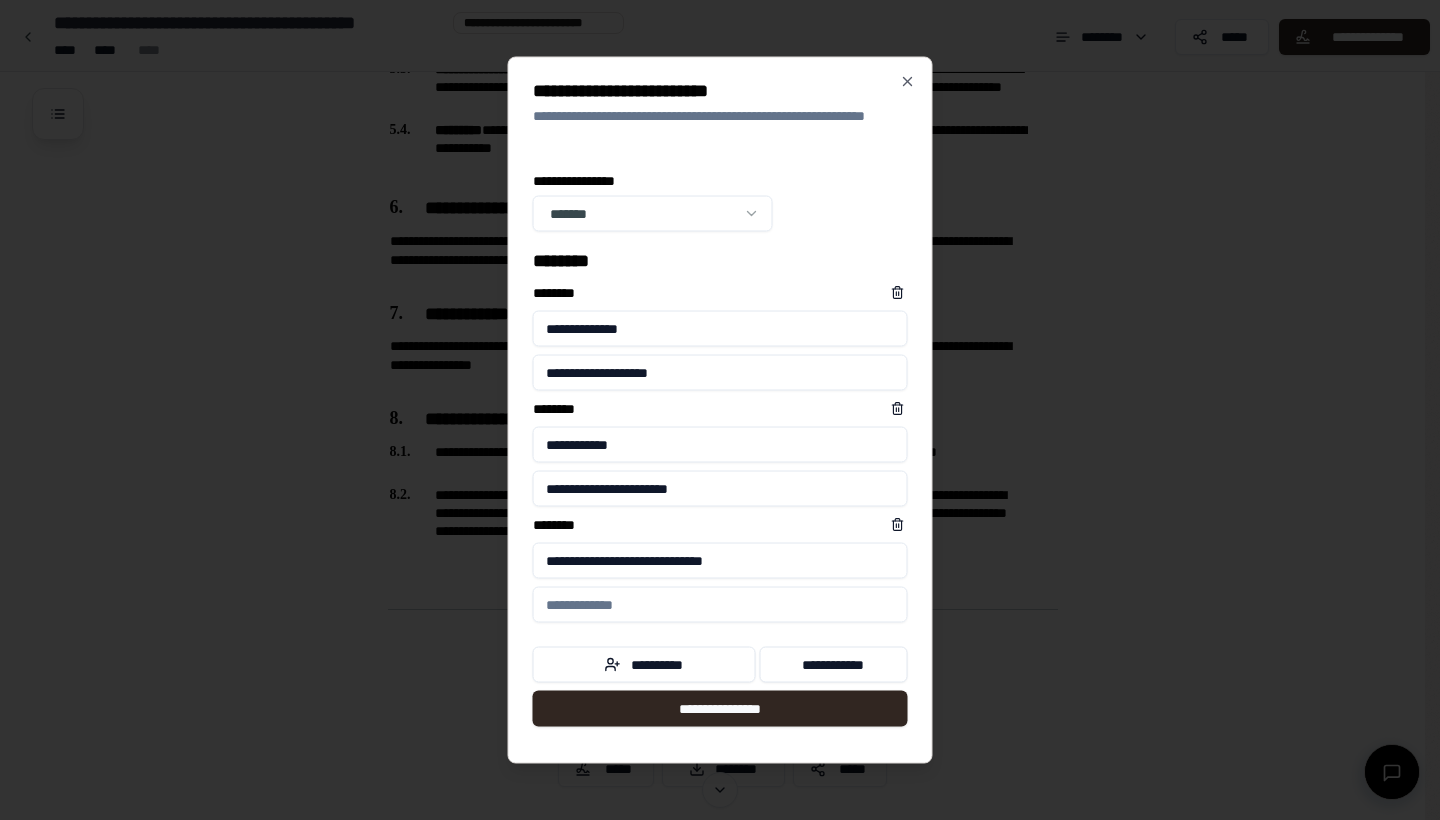 click at bounding box center (720, 605) 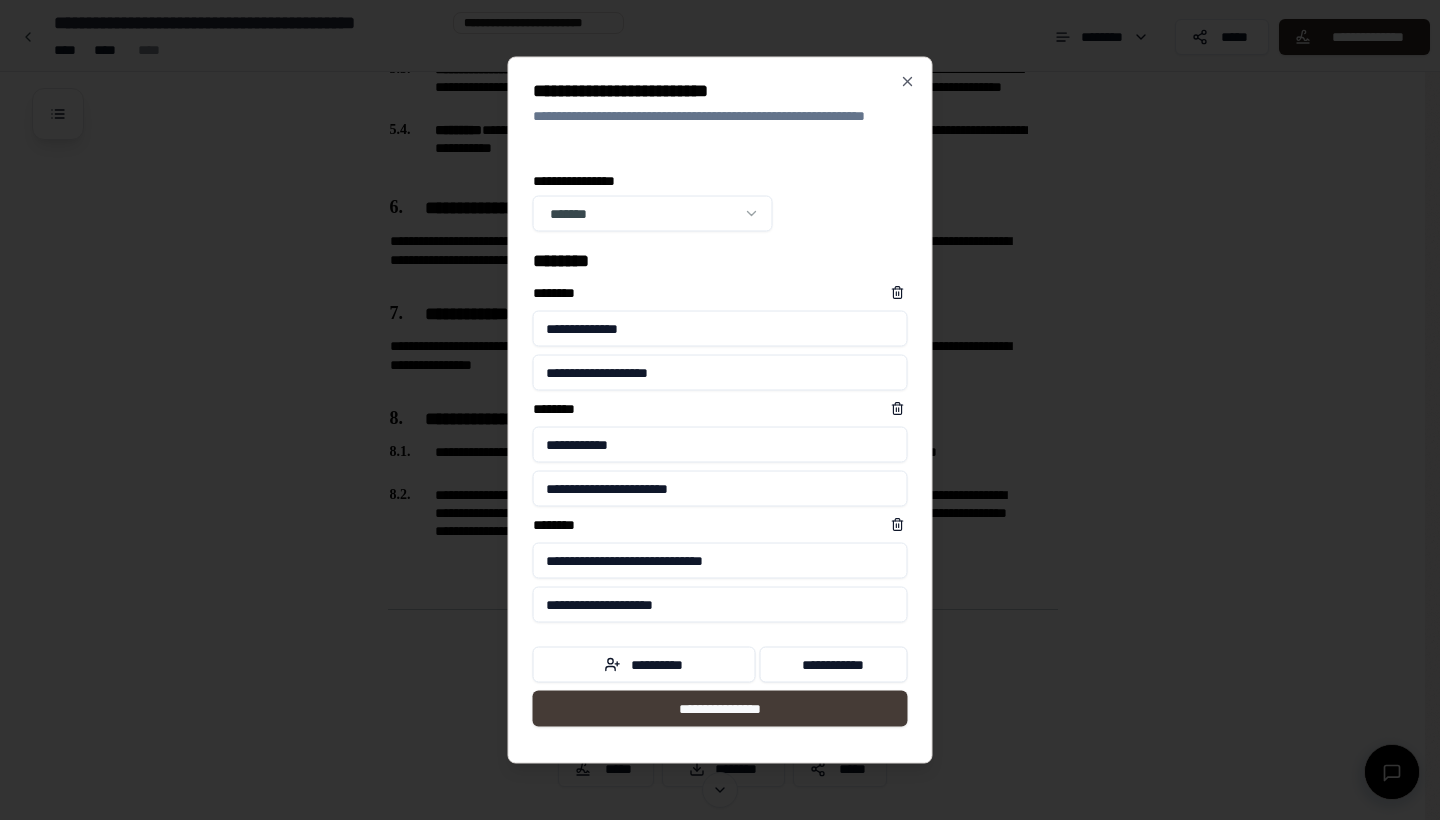 type on "**********" 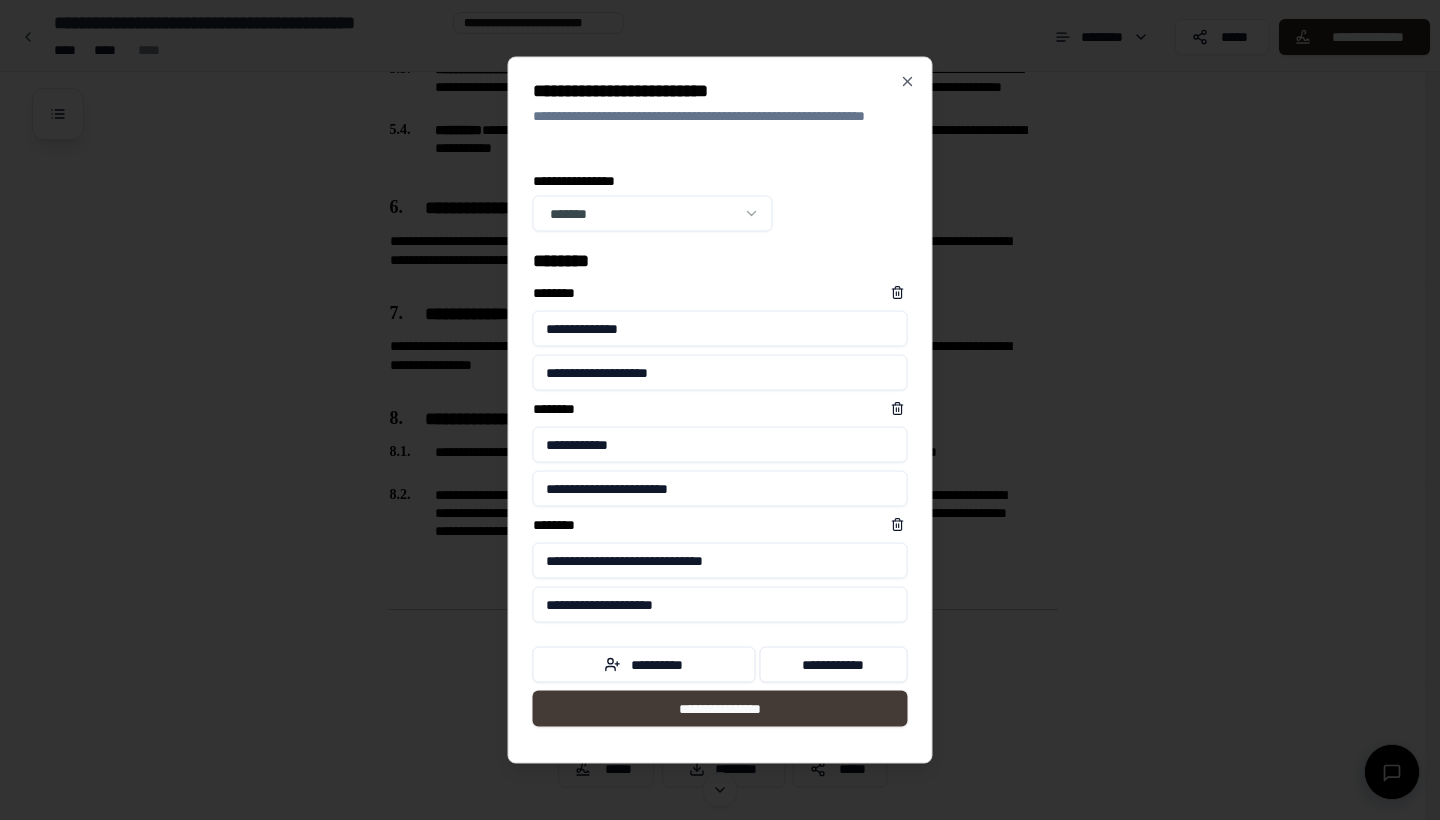 click on "**********" at bounding box center (720, 709) 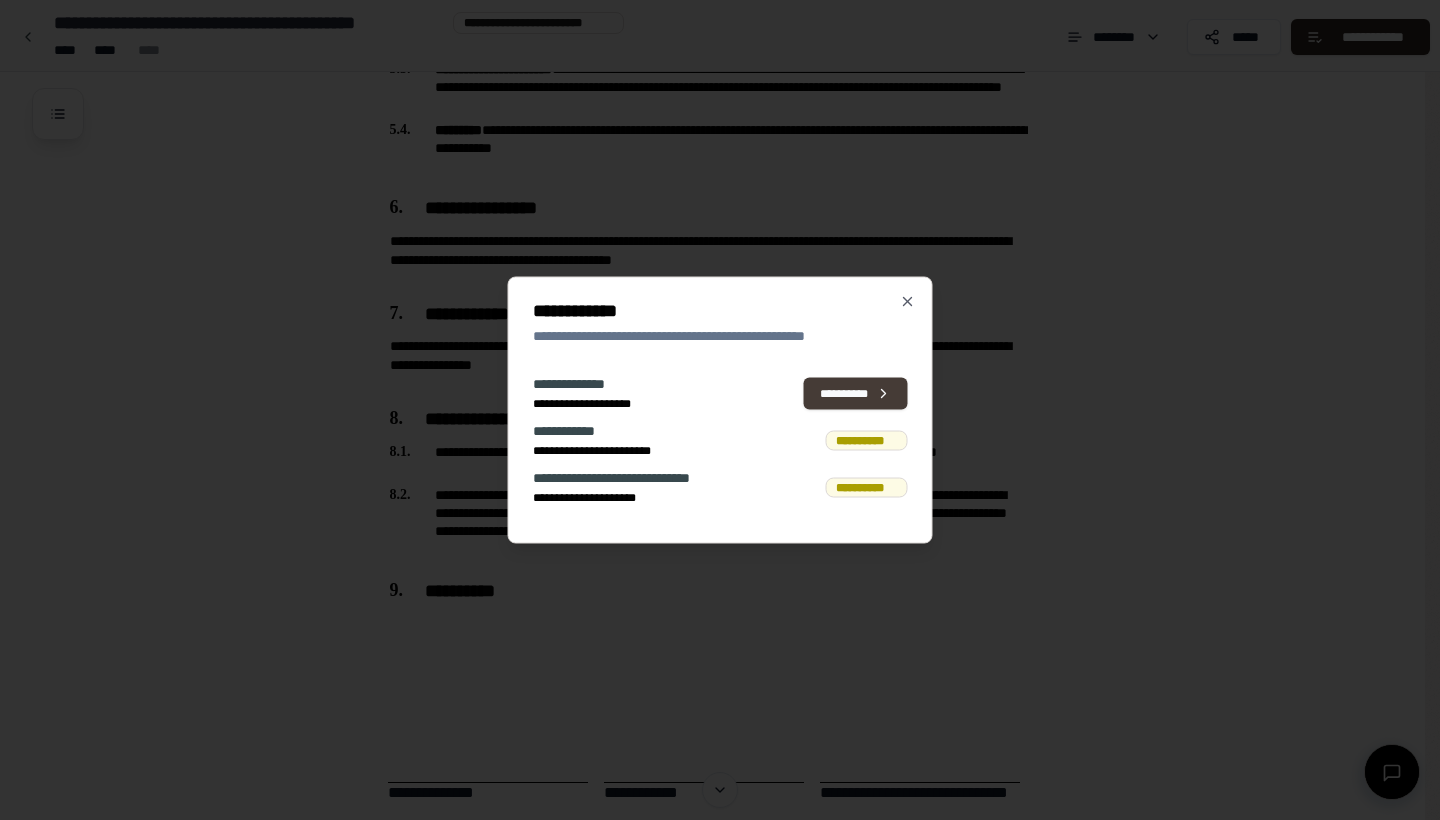 click on "**********" at bounding box center [856, 393] 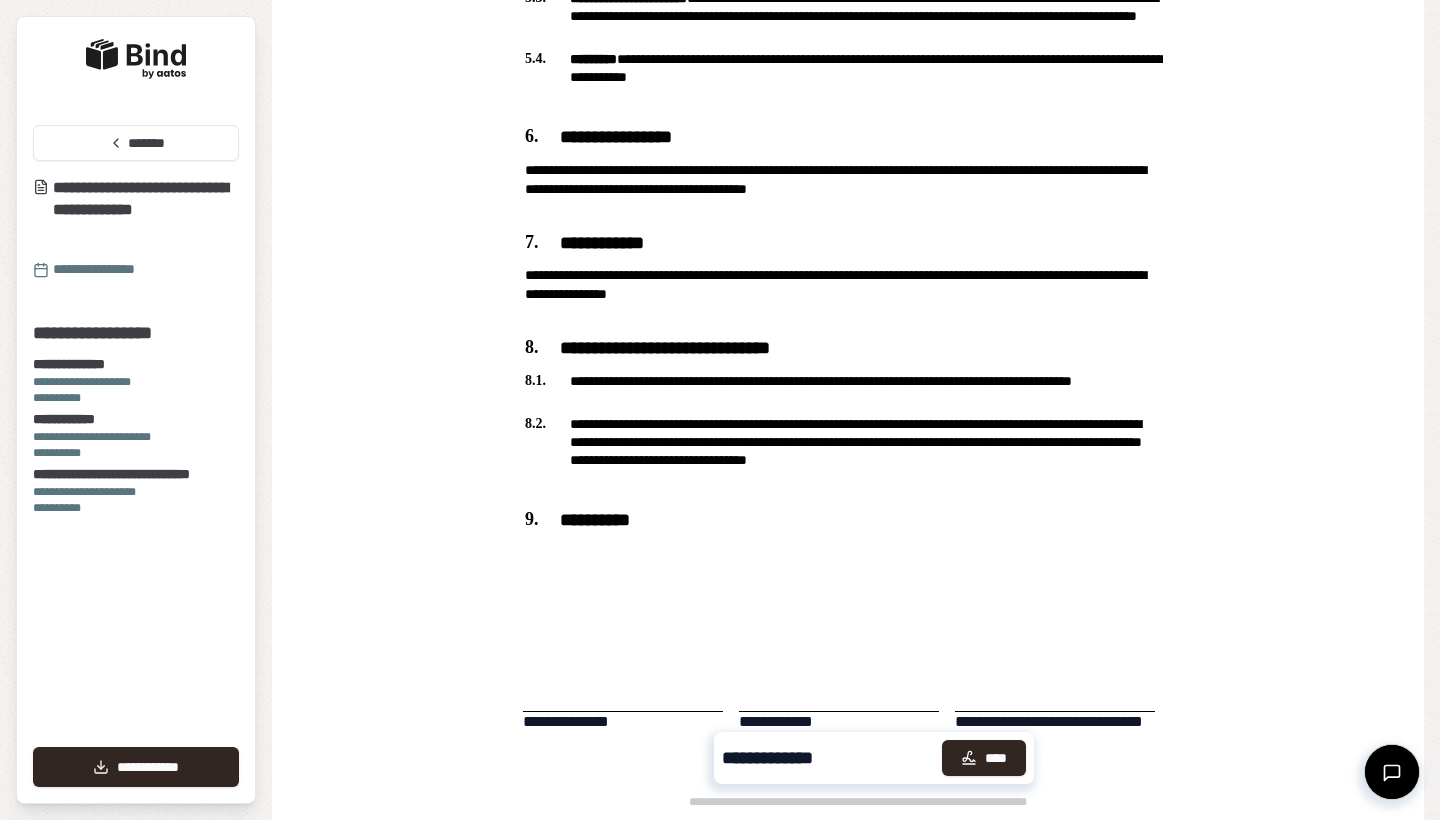 scroll, scrollTop: 1305, scrollLeft: 0, axis: vertical 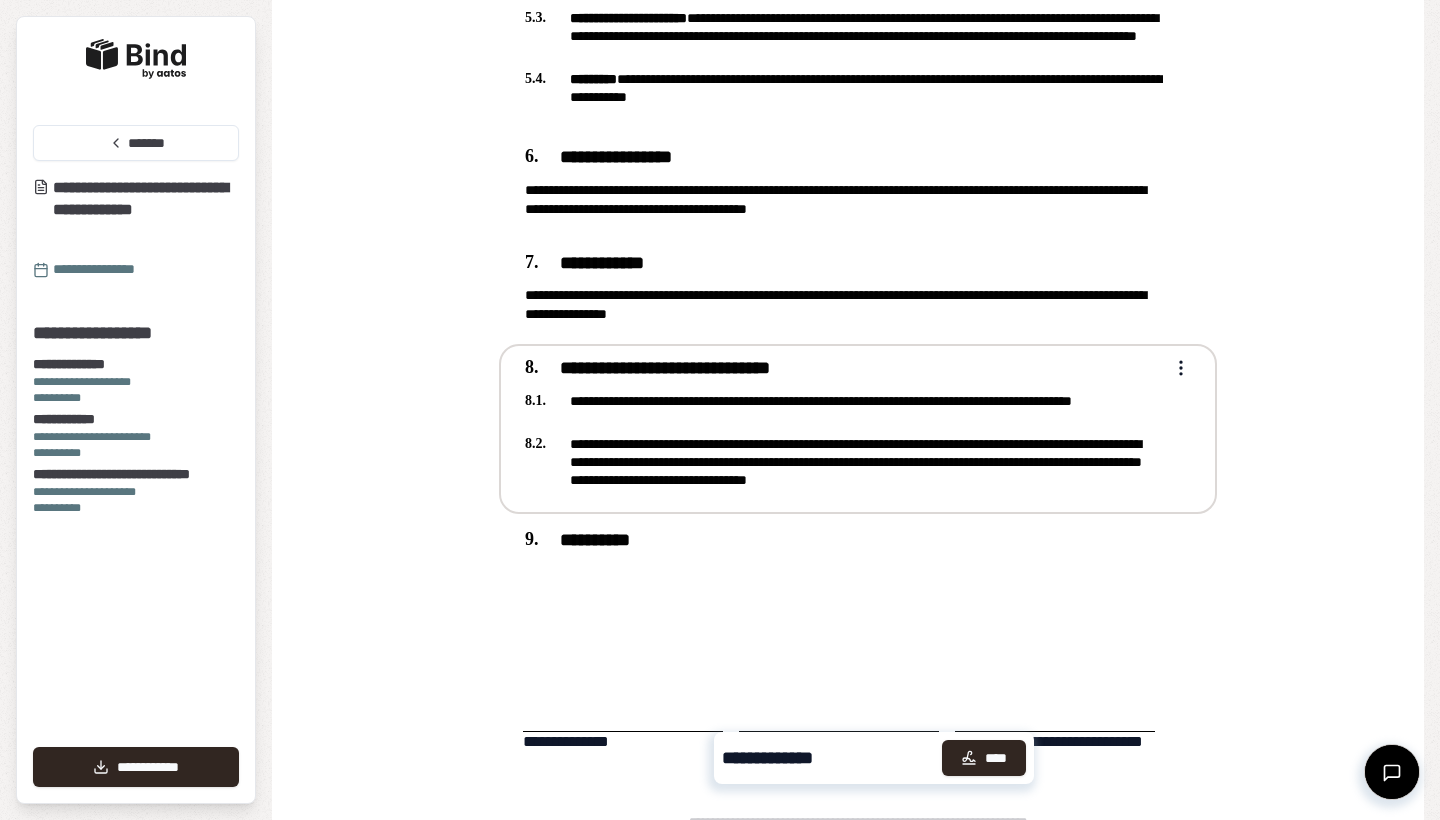 click on "**********" at bounding box center [844, 410] 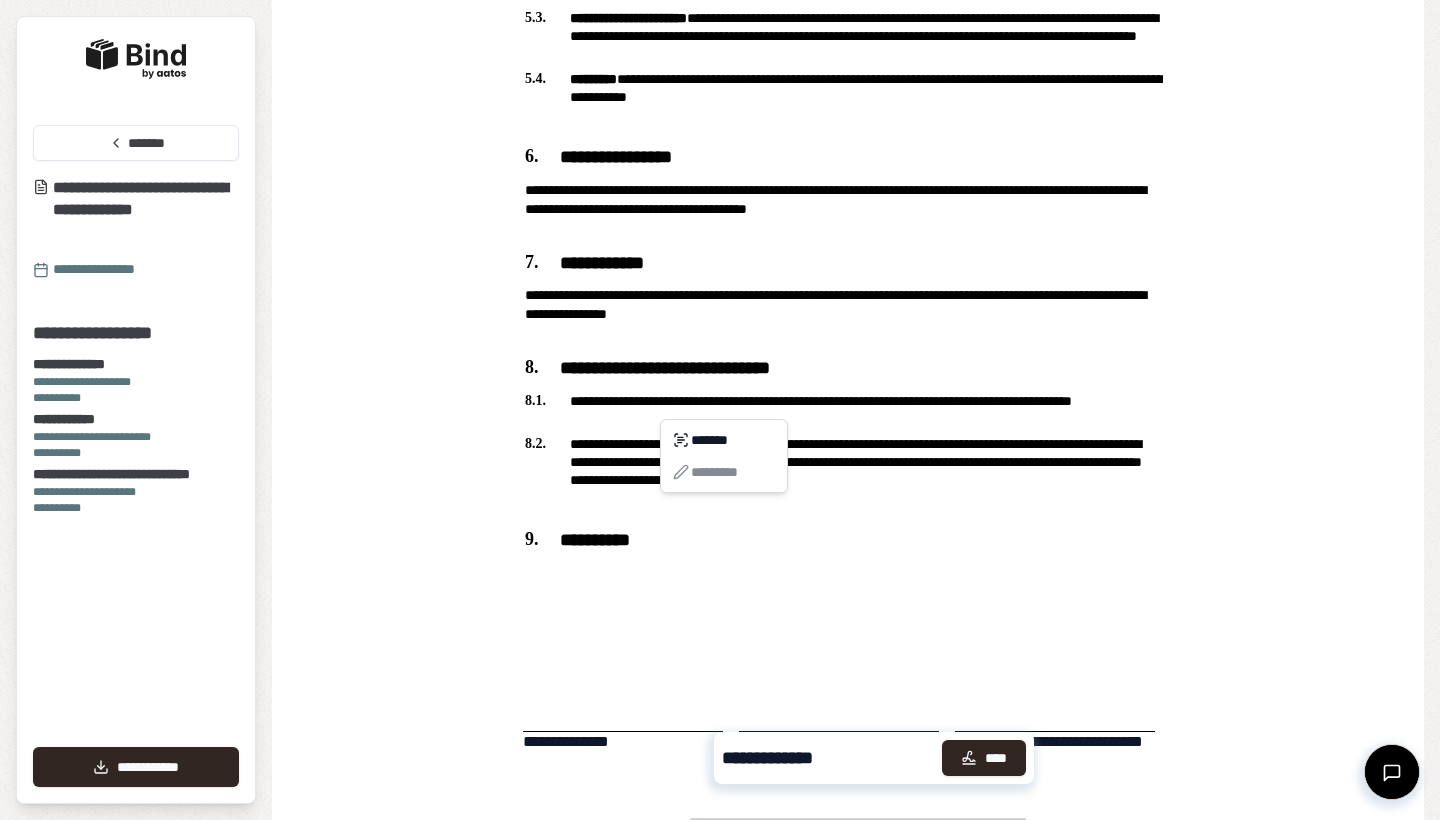 click on "**********" at bounding box center [720, 410] 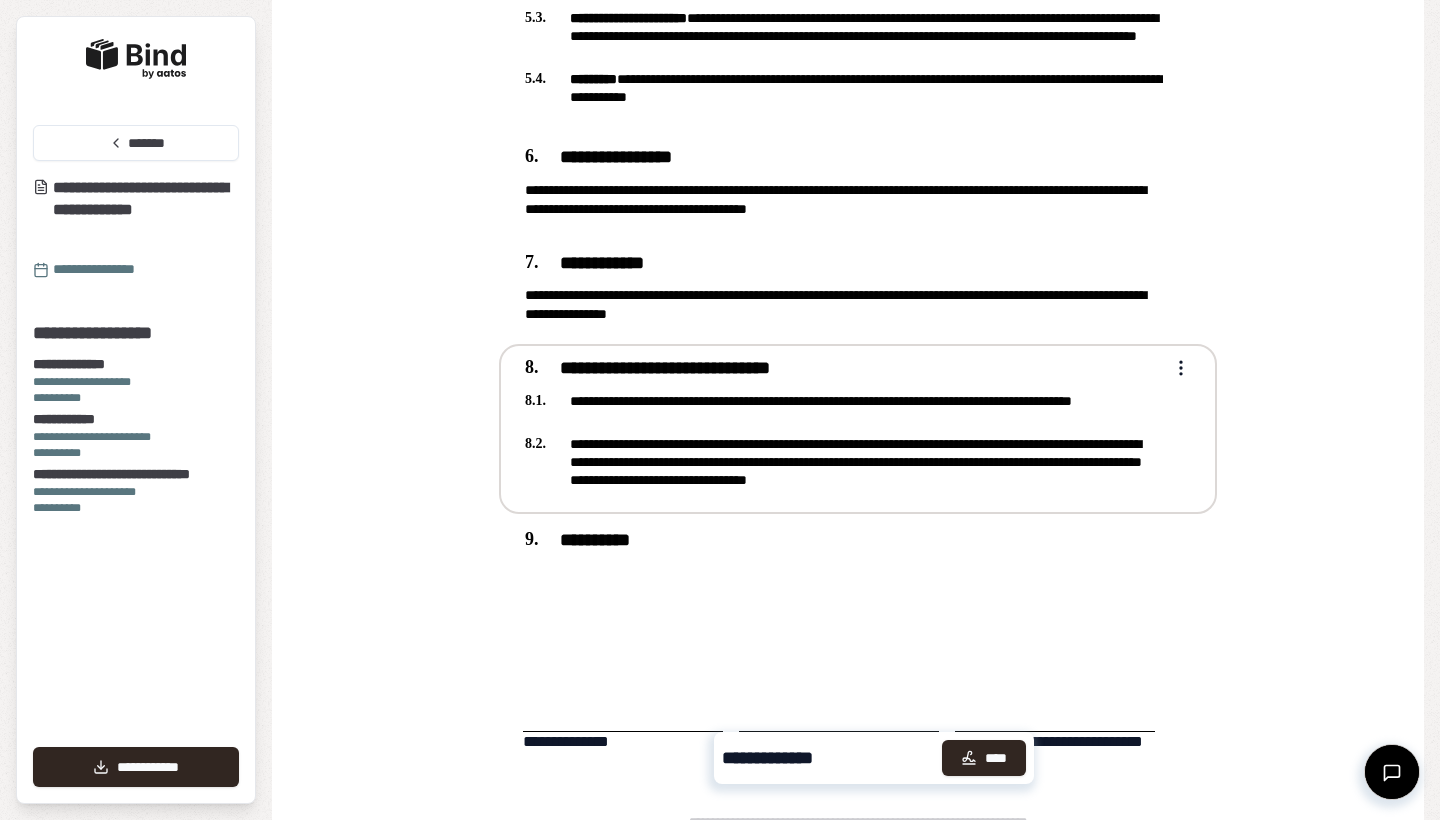 click on "**********" at bounding box center [844, 410] 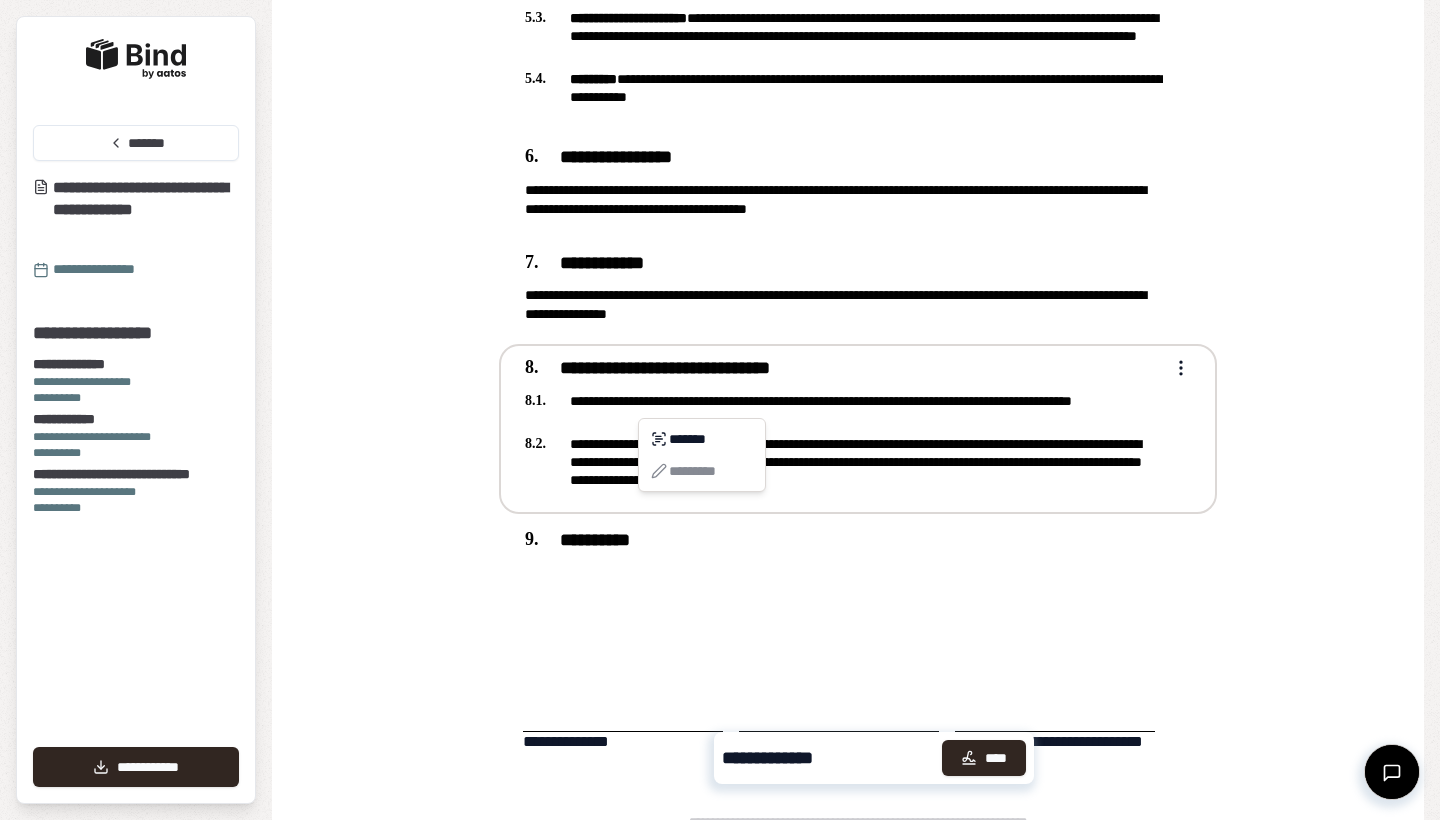 click on "******* *********" at bounding box center (702, 455) 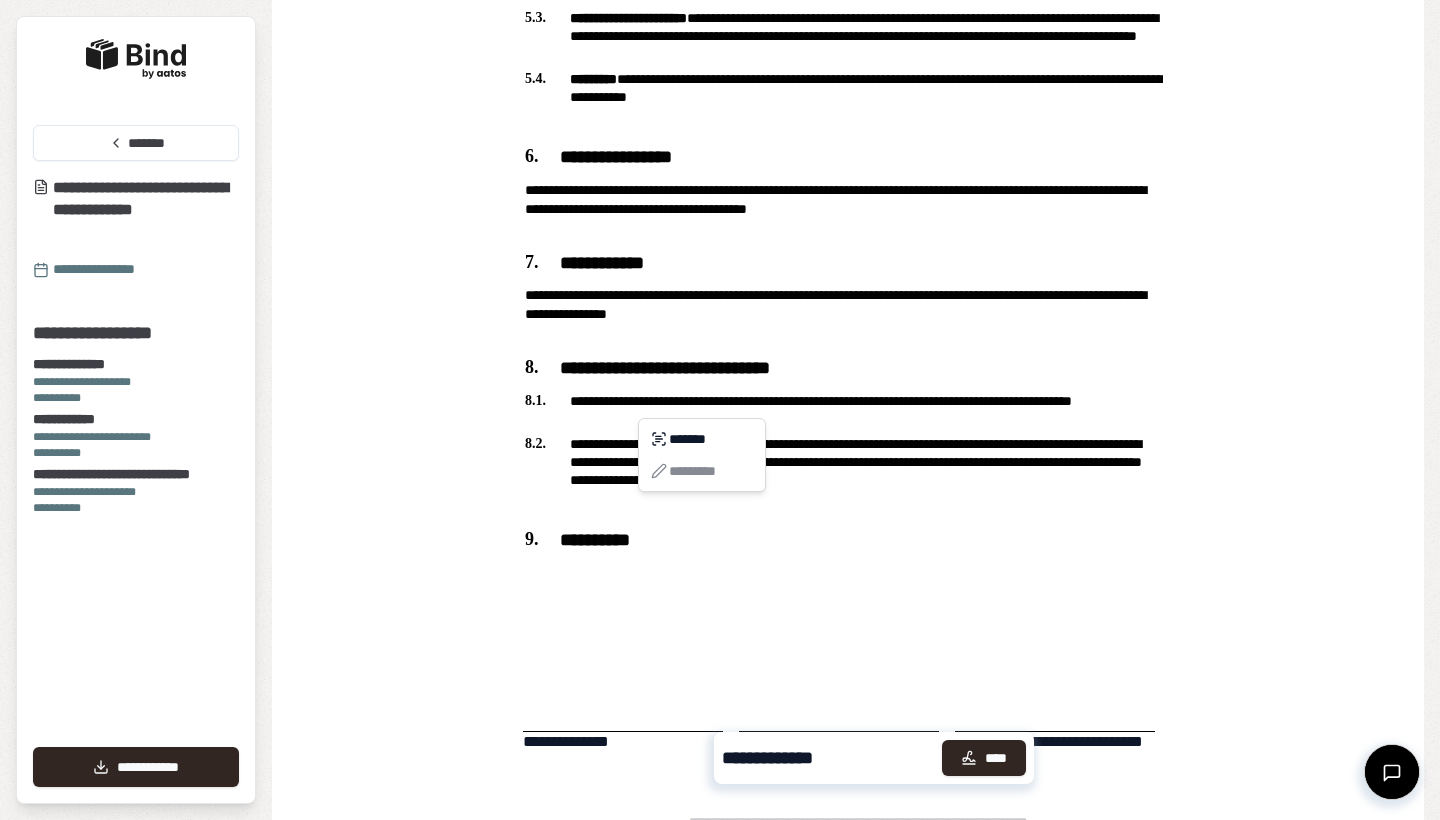 click on "**********" at bounding box center (720, 410) 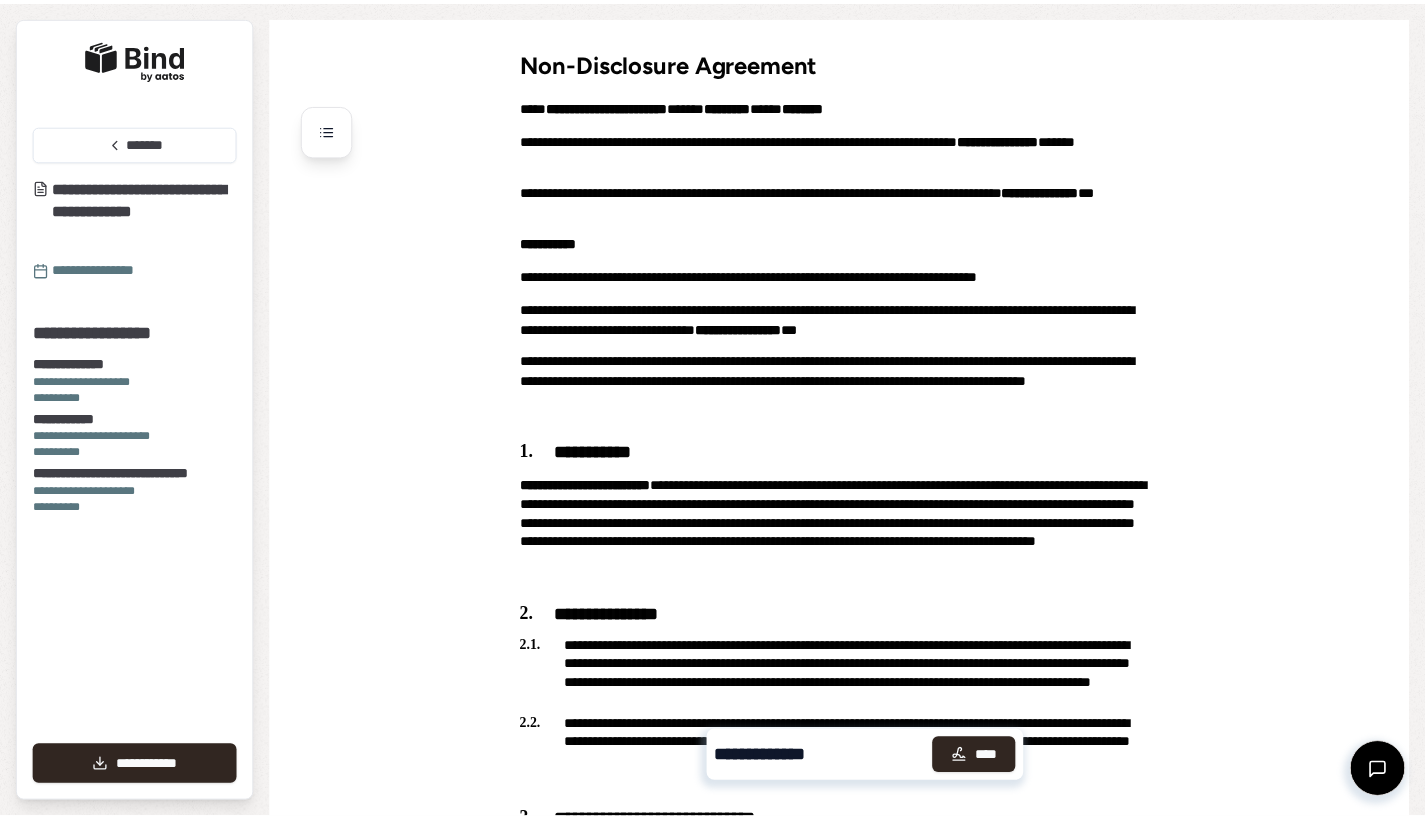 scroll, scrollTop: 0, scrollLeft: 0, axis: both 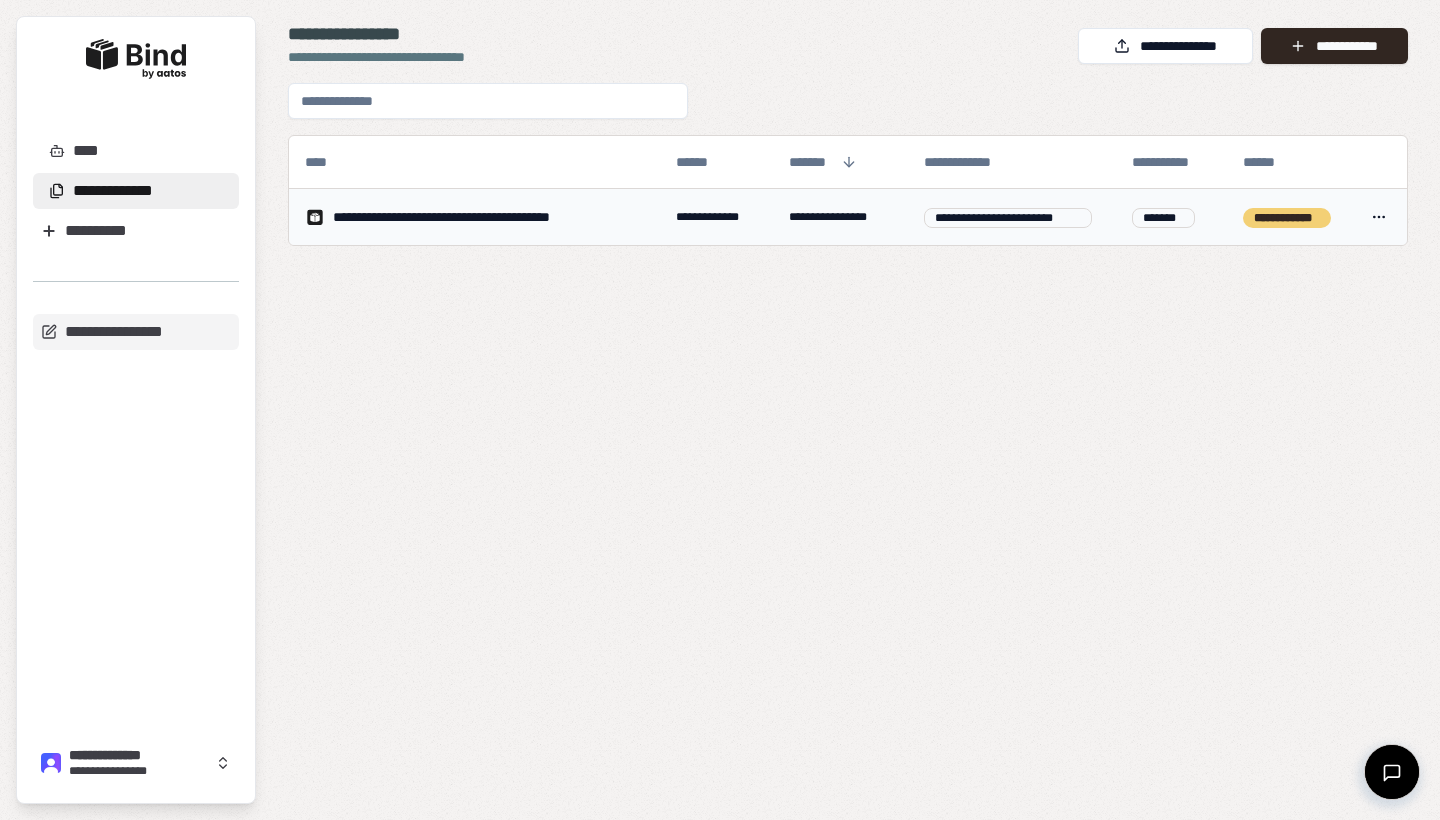 click on "**********" at bounding box center (474, 217) 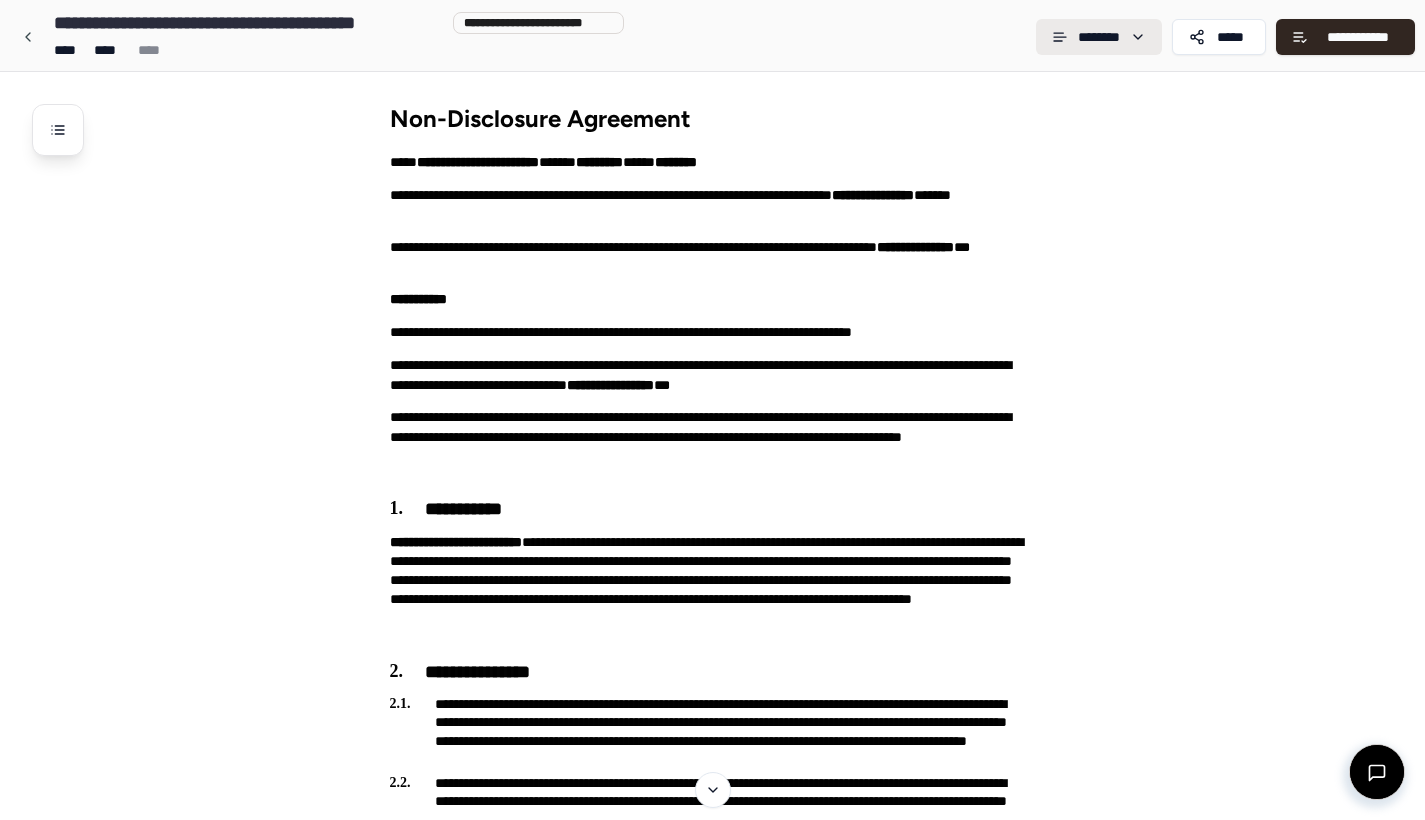 click on "**********" at bounding box center (712, 1208) 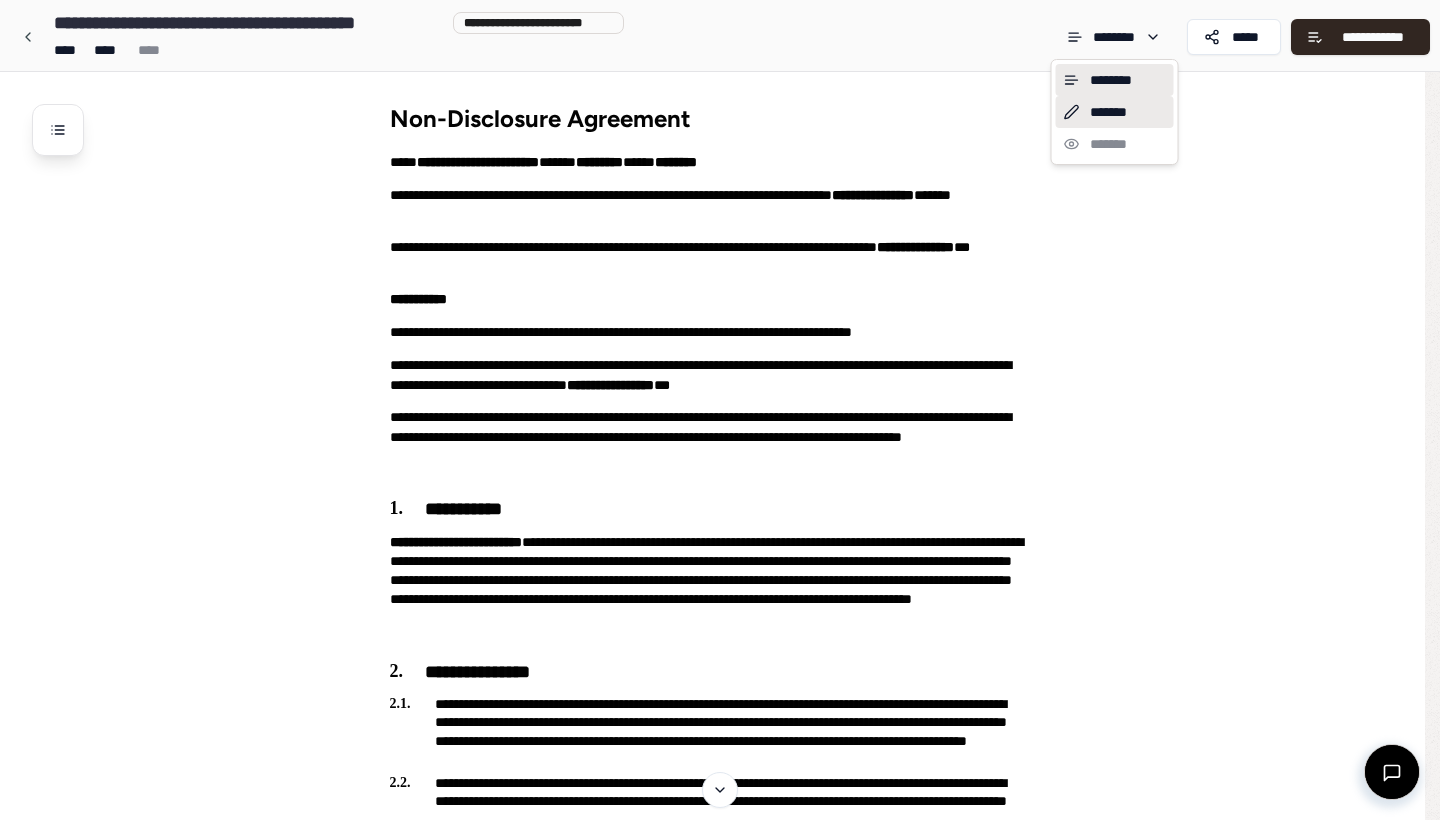 click on "*******" at bounding box center (1115, 112) 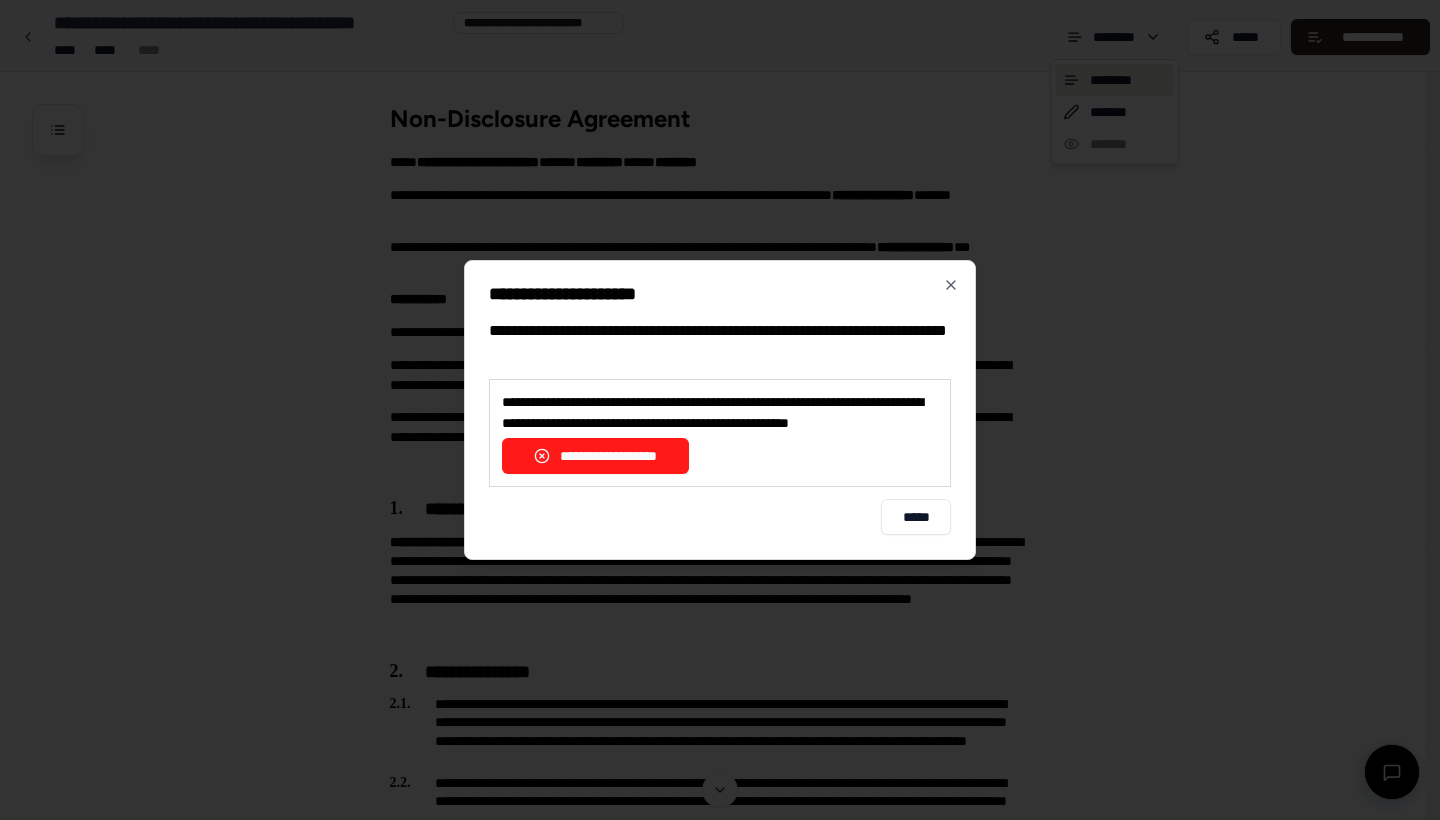 click on "**********" at bounding box center [595, 456] 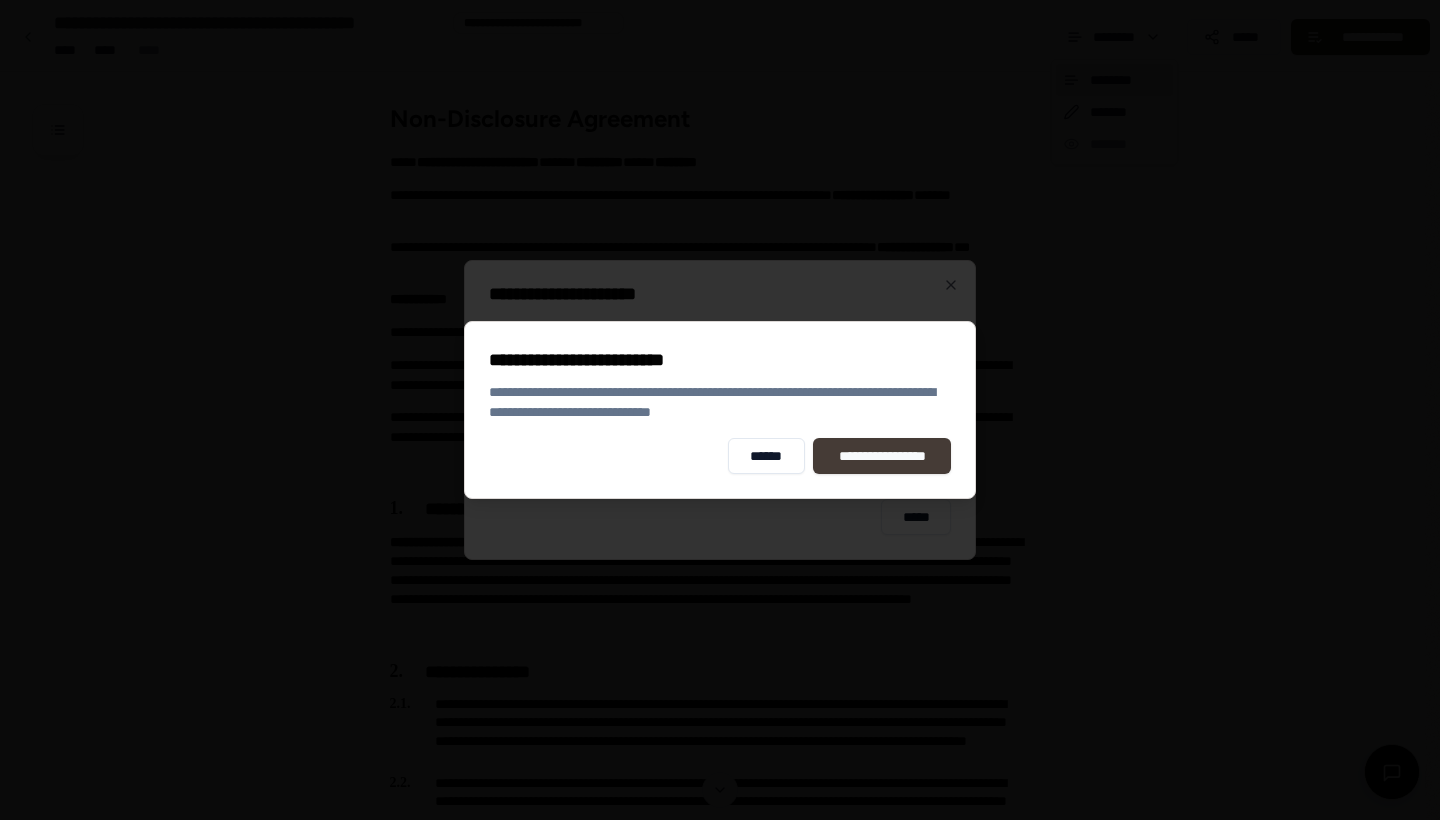 click on "**********" at bounding box center (882, 456) 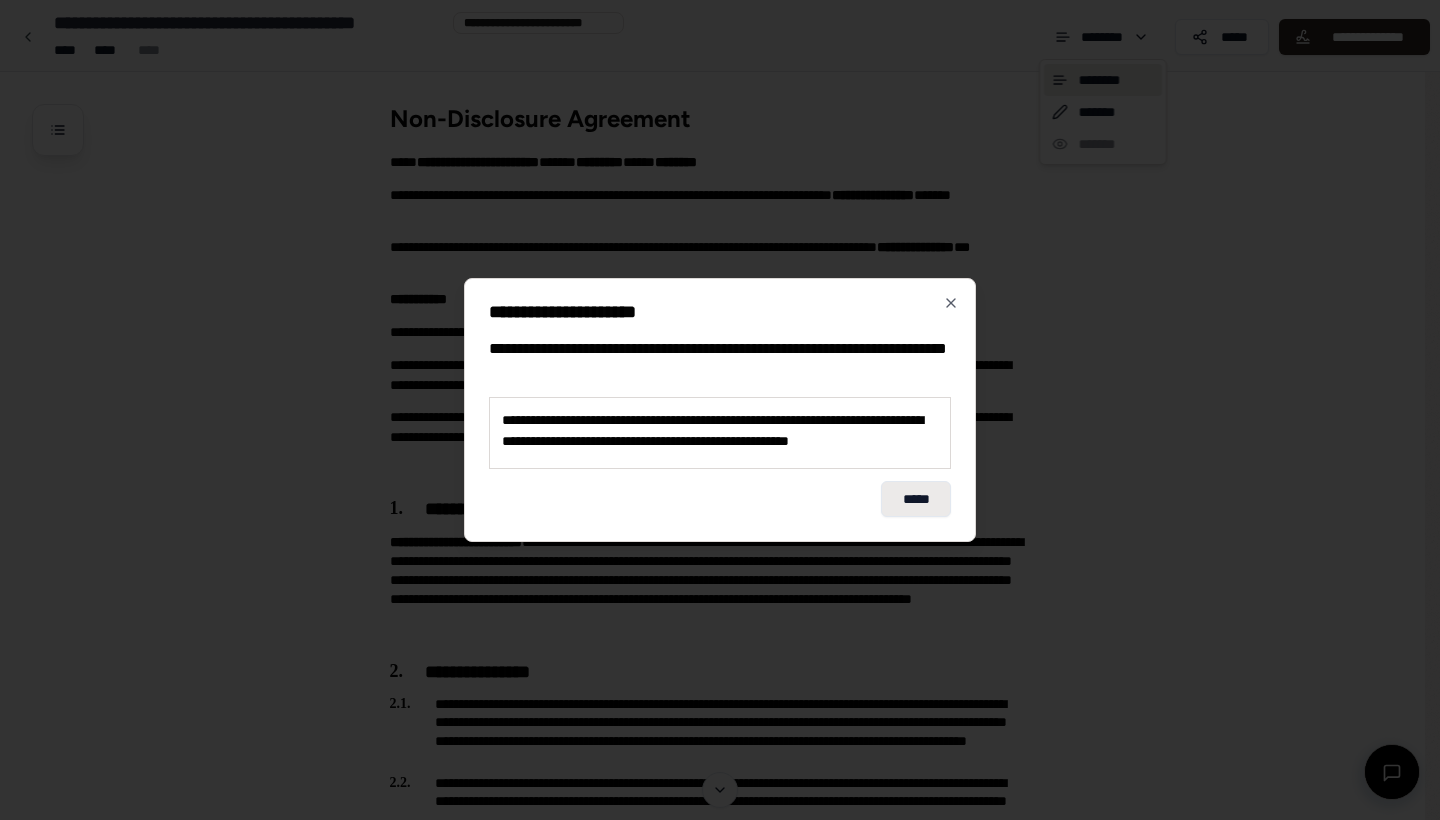 click on "*****" at bounding box center [916, 499] 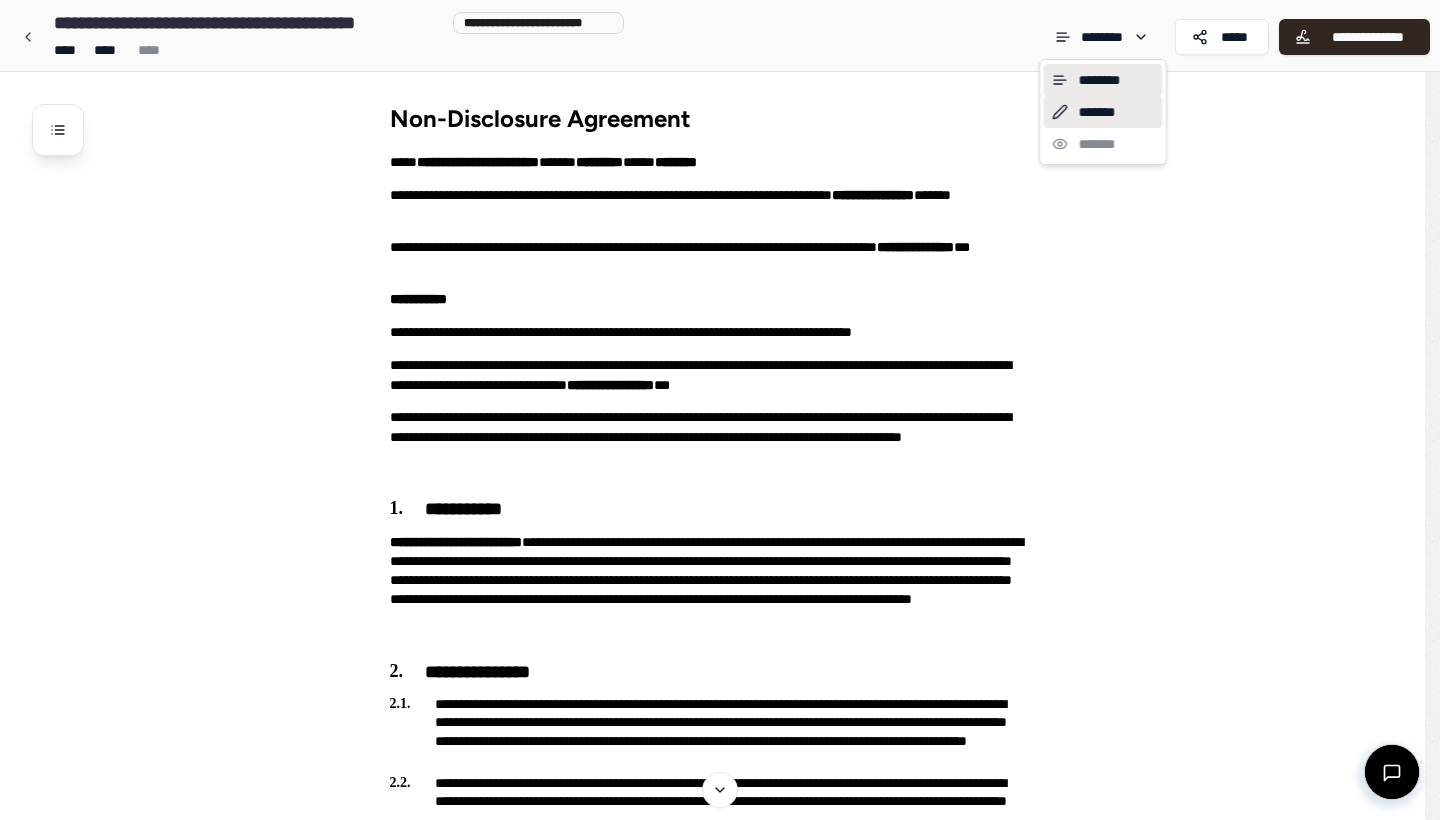 click on "*******" at bounding box center [1103, 112] 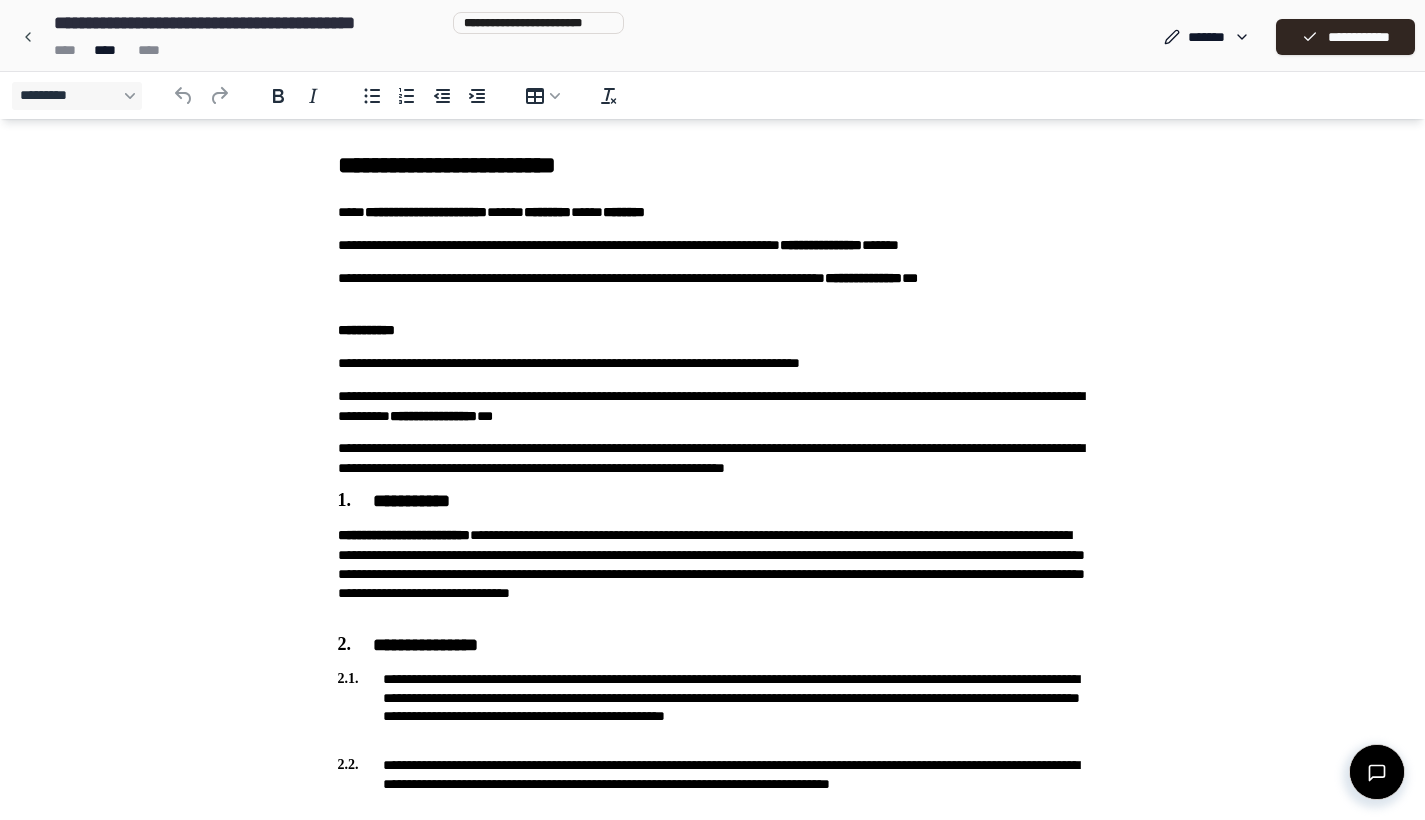 scroll, scrollTop: 8, scrollLeft: 0, axis: vertical 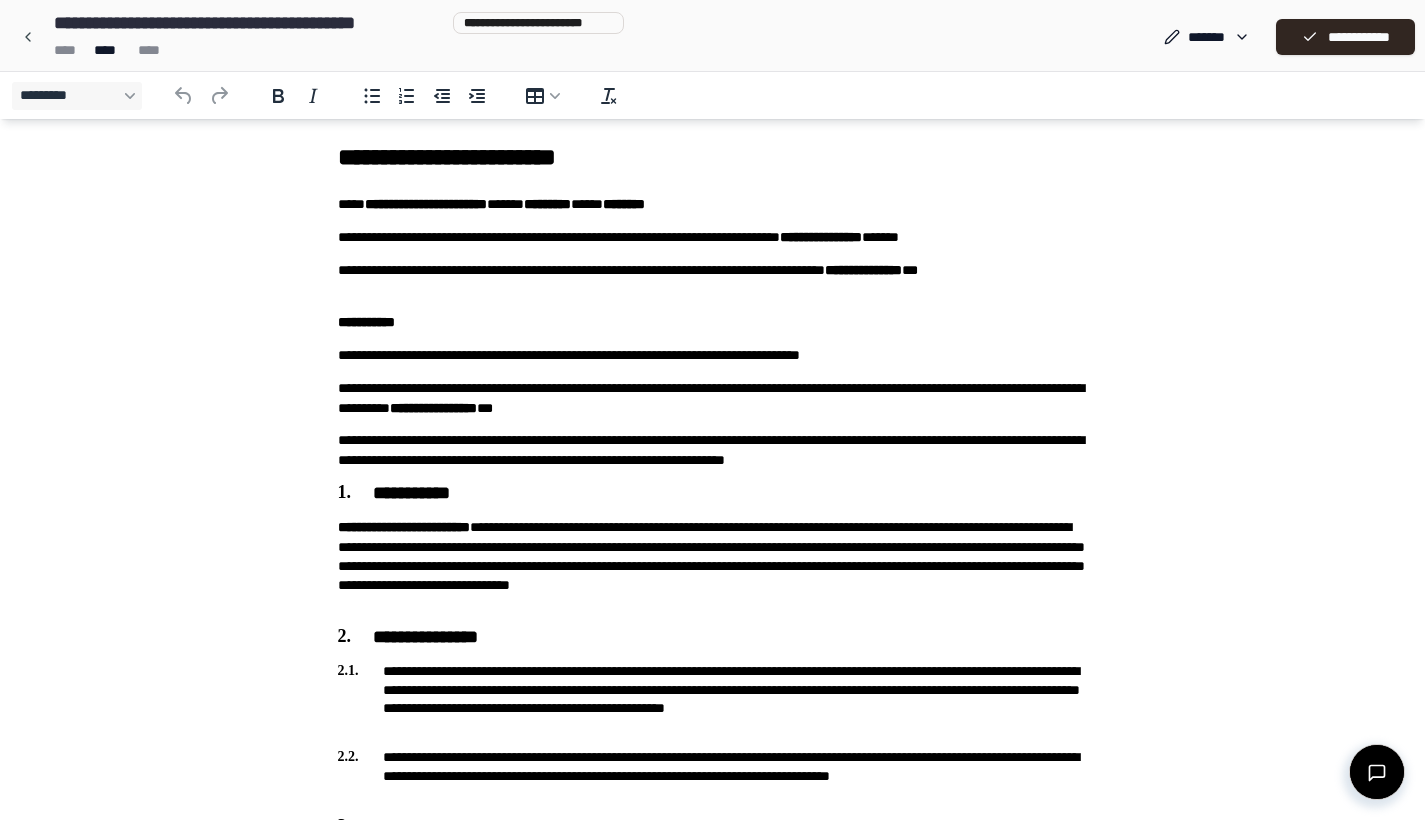 click on "**********" at bounding box center [713, 237] 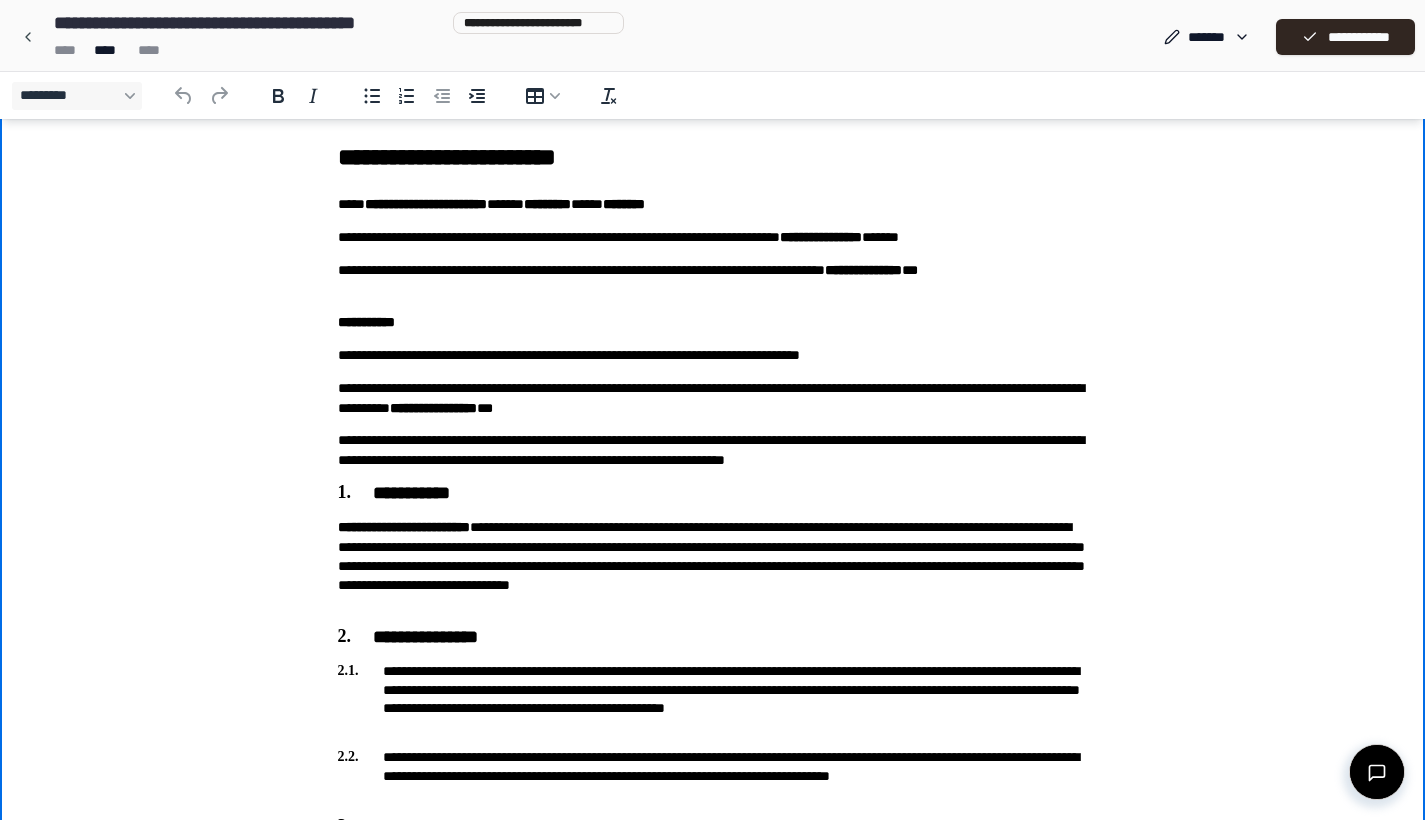 click on "**********" at bounding box center [713, 280] 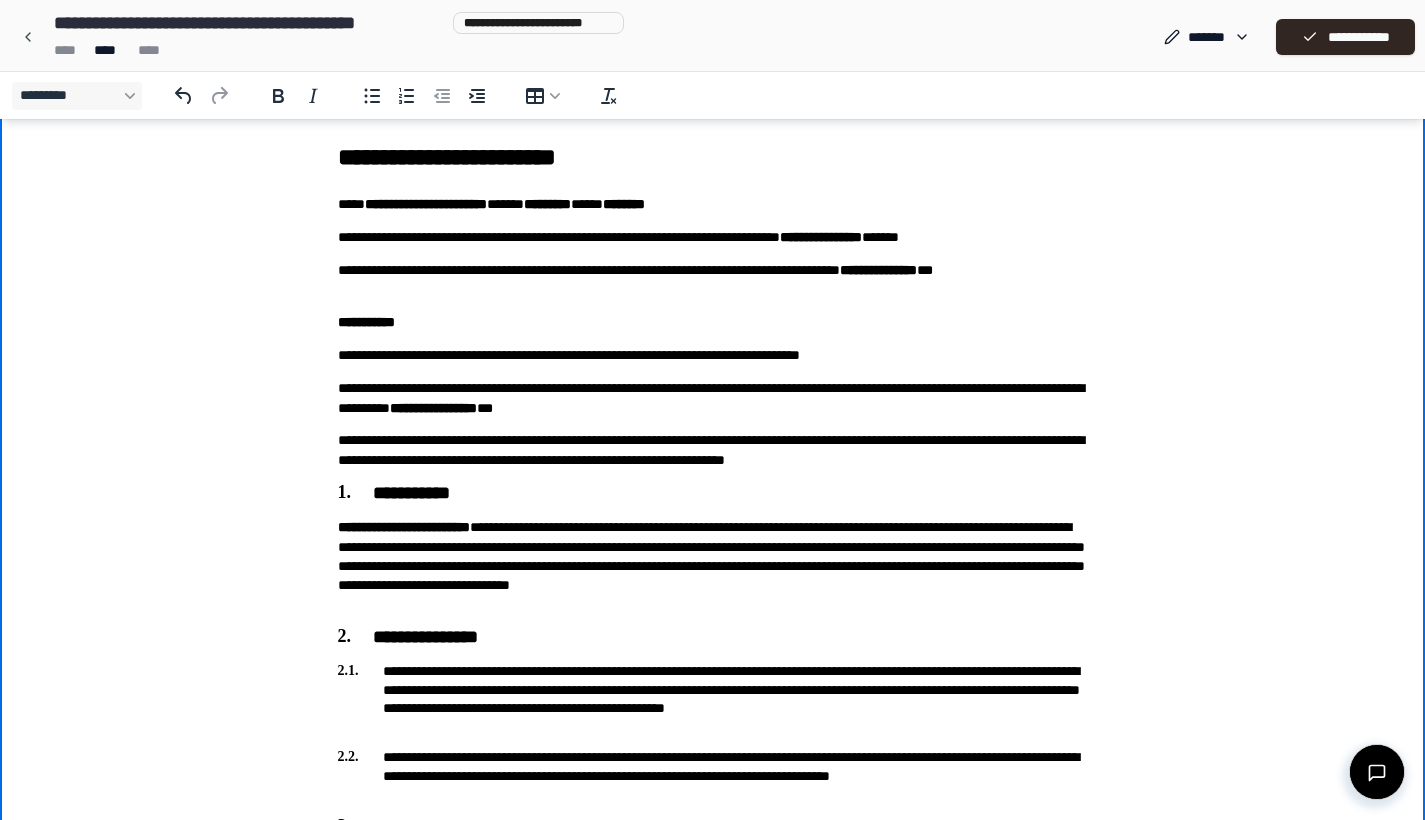 click on "**********" at bounding box center [713, 900] 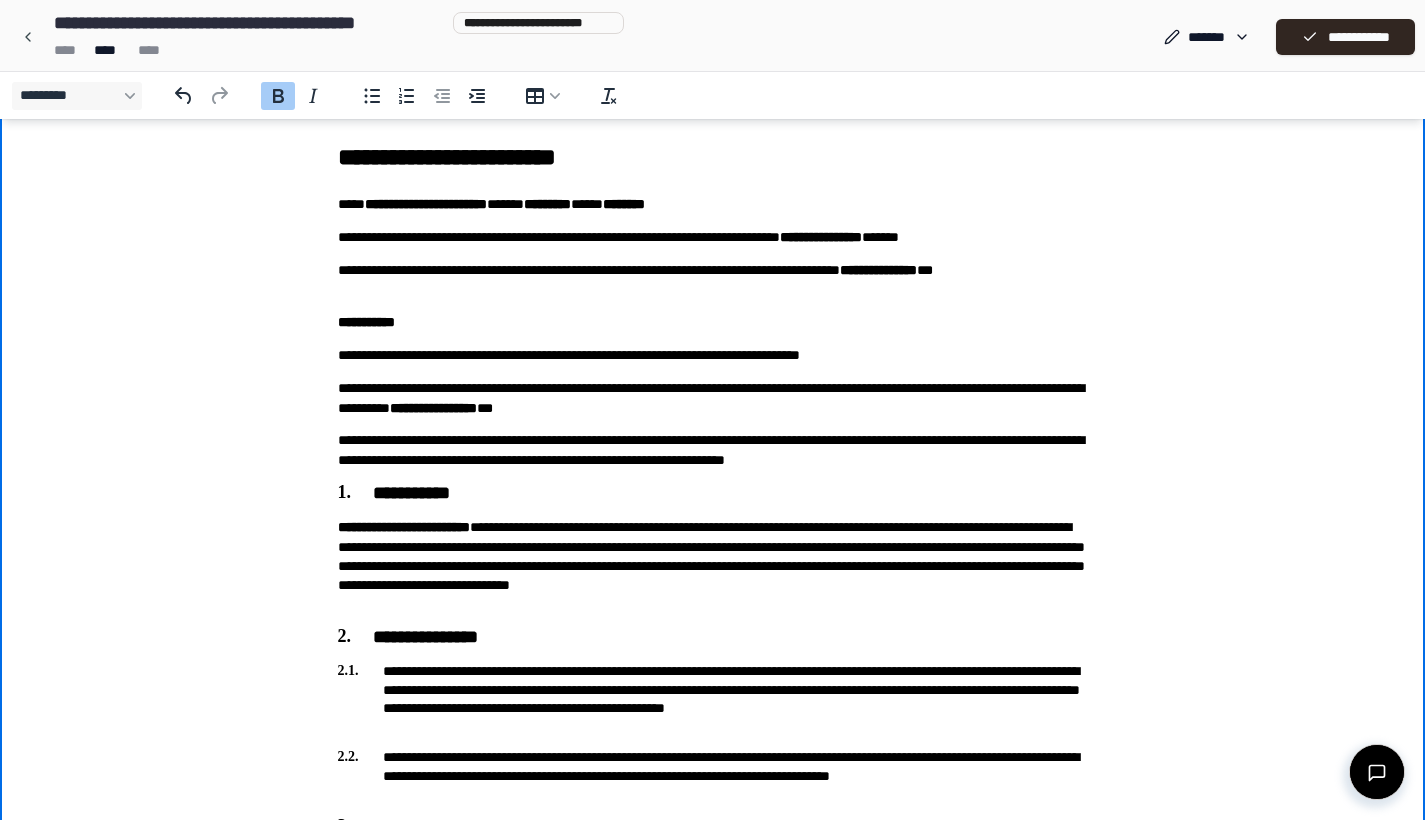 click on "**********" at bounding box center [713, 280] 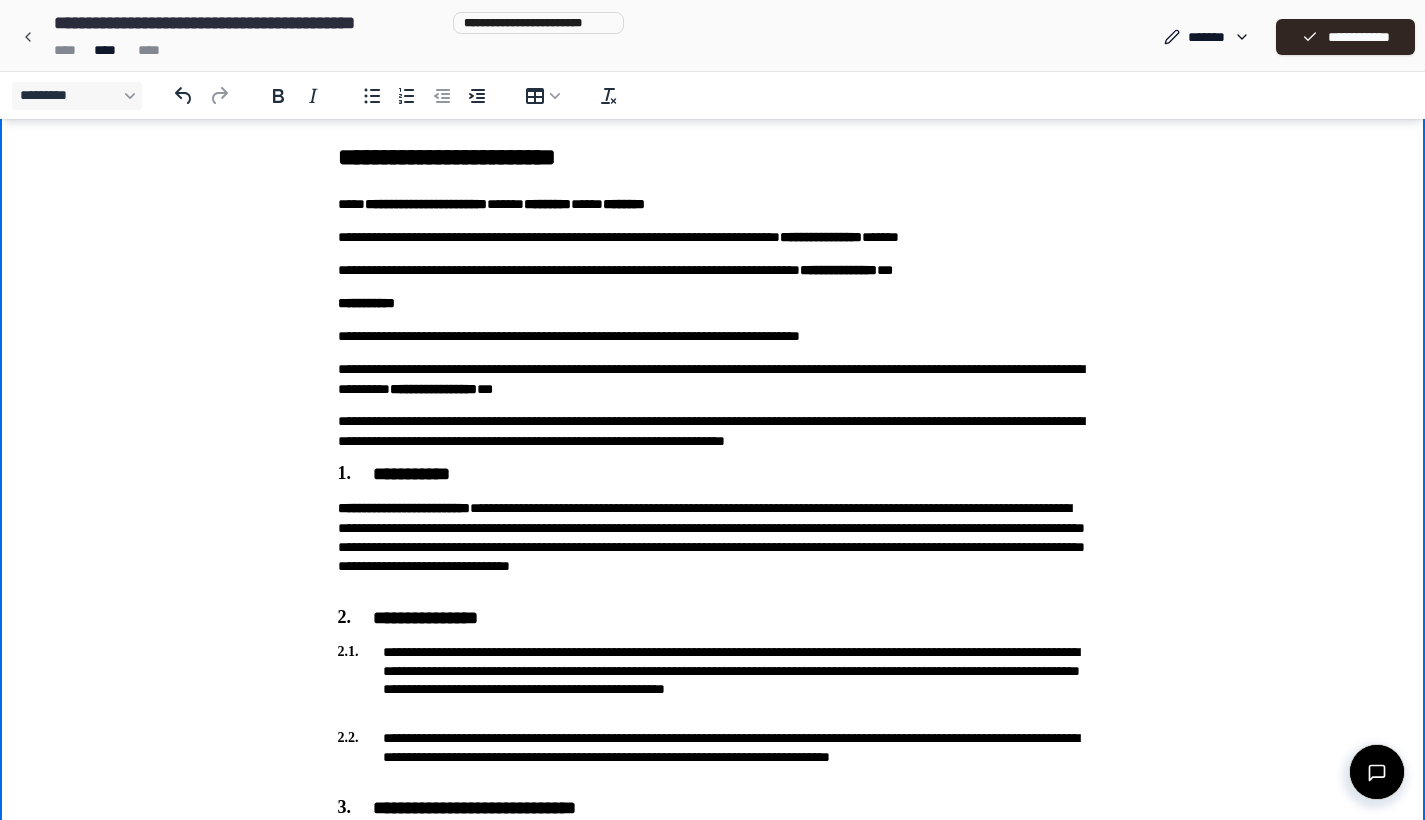 click on "**********" at bounding box center (713, 890) 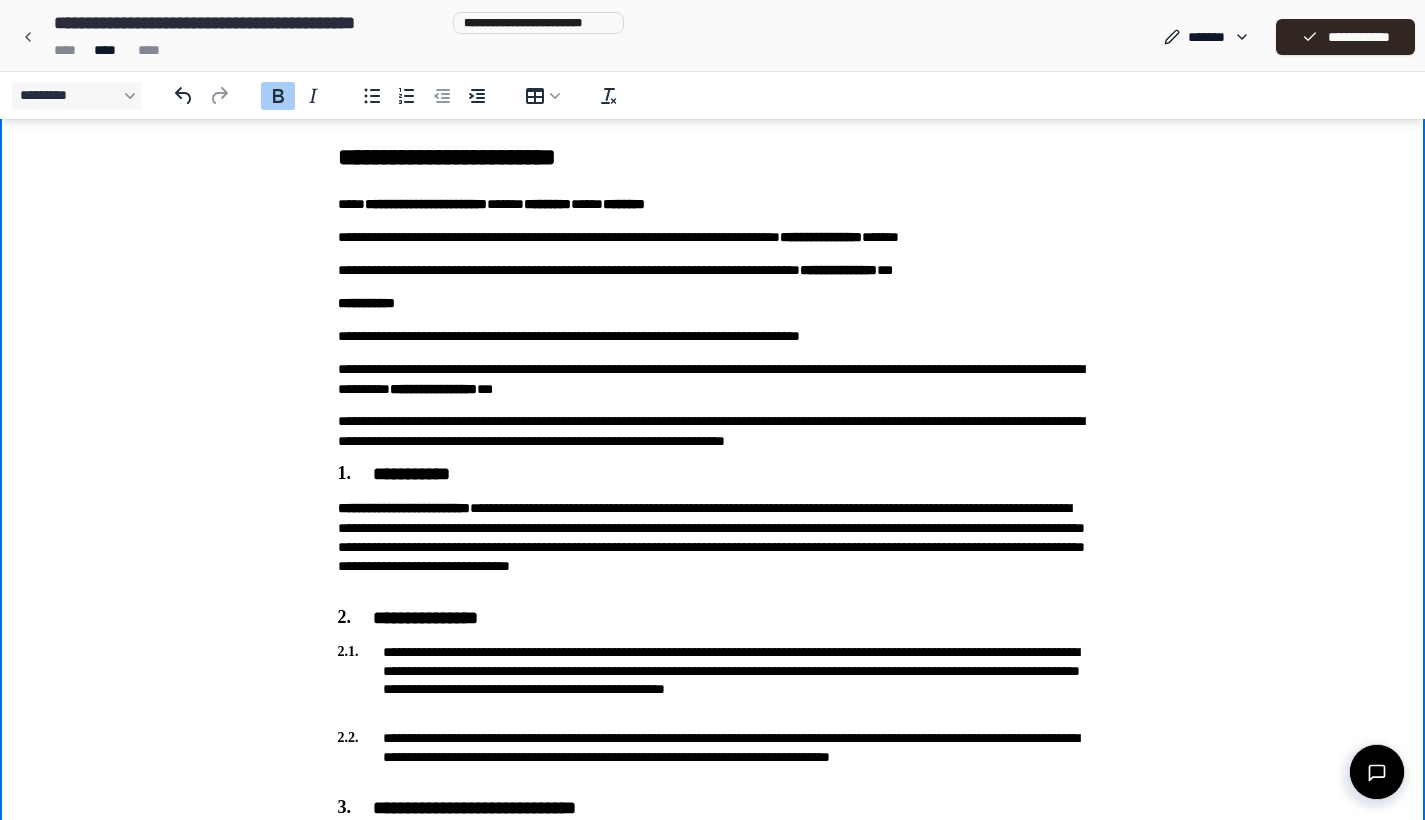 click on "**********" at bounding box center (713, 270) 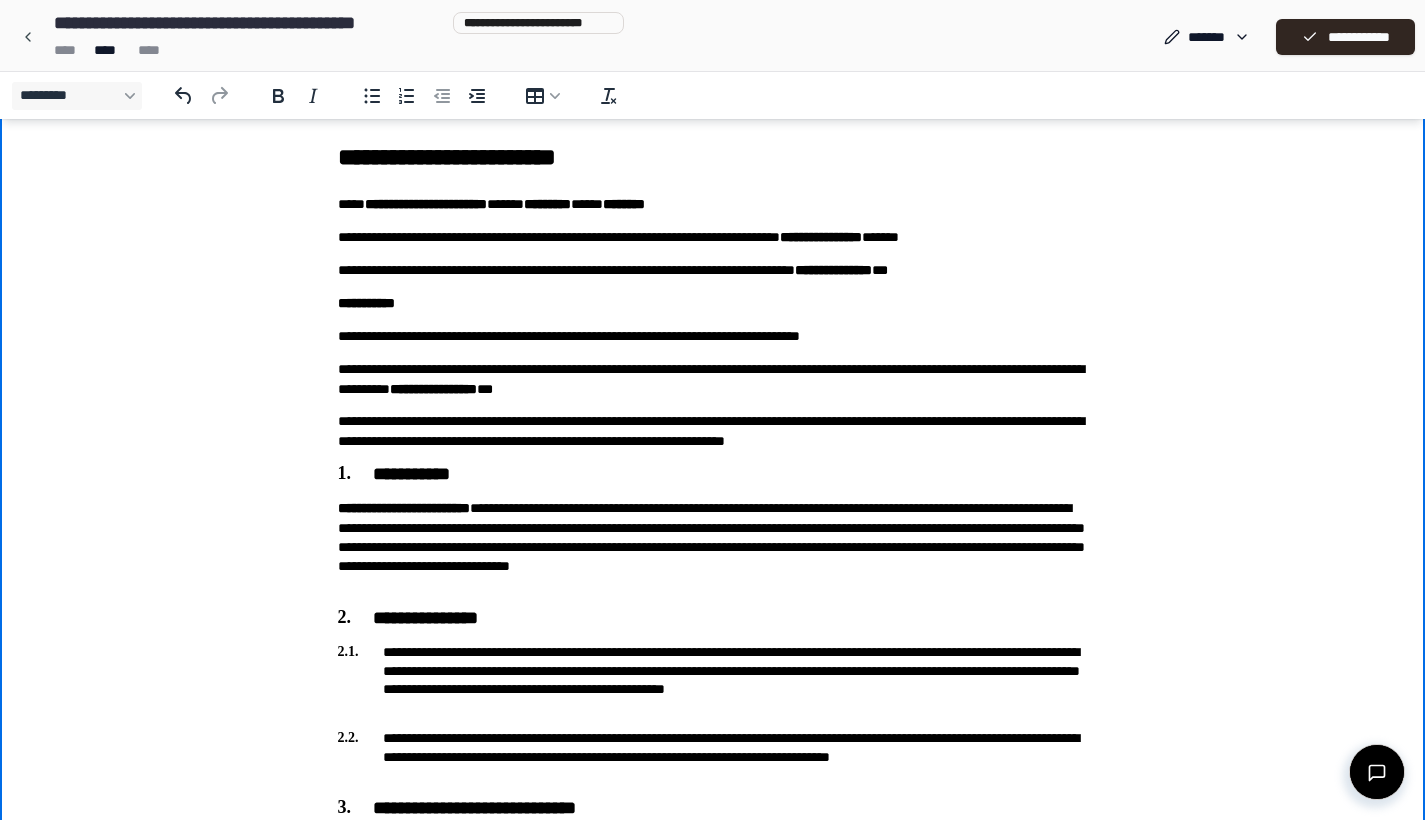 drag, startPoint x: 913, startPoint y: 273, endPoint x: 854, endPoint y: 273, distance: 59 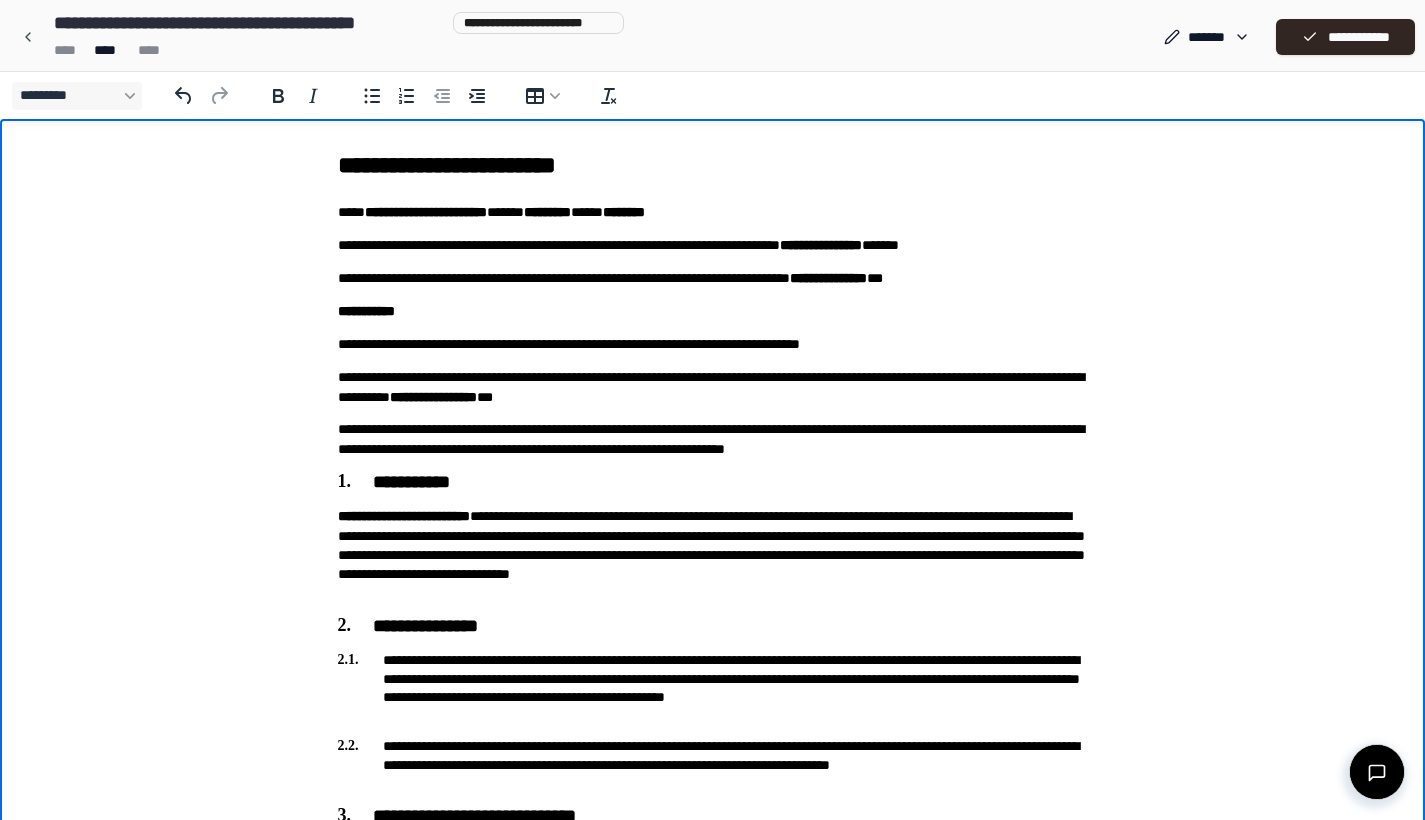 scroll, scrollTop: 0, scrollLeft: 0, axis: both 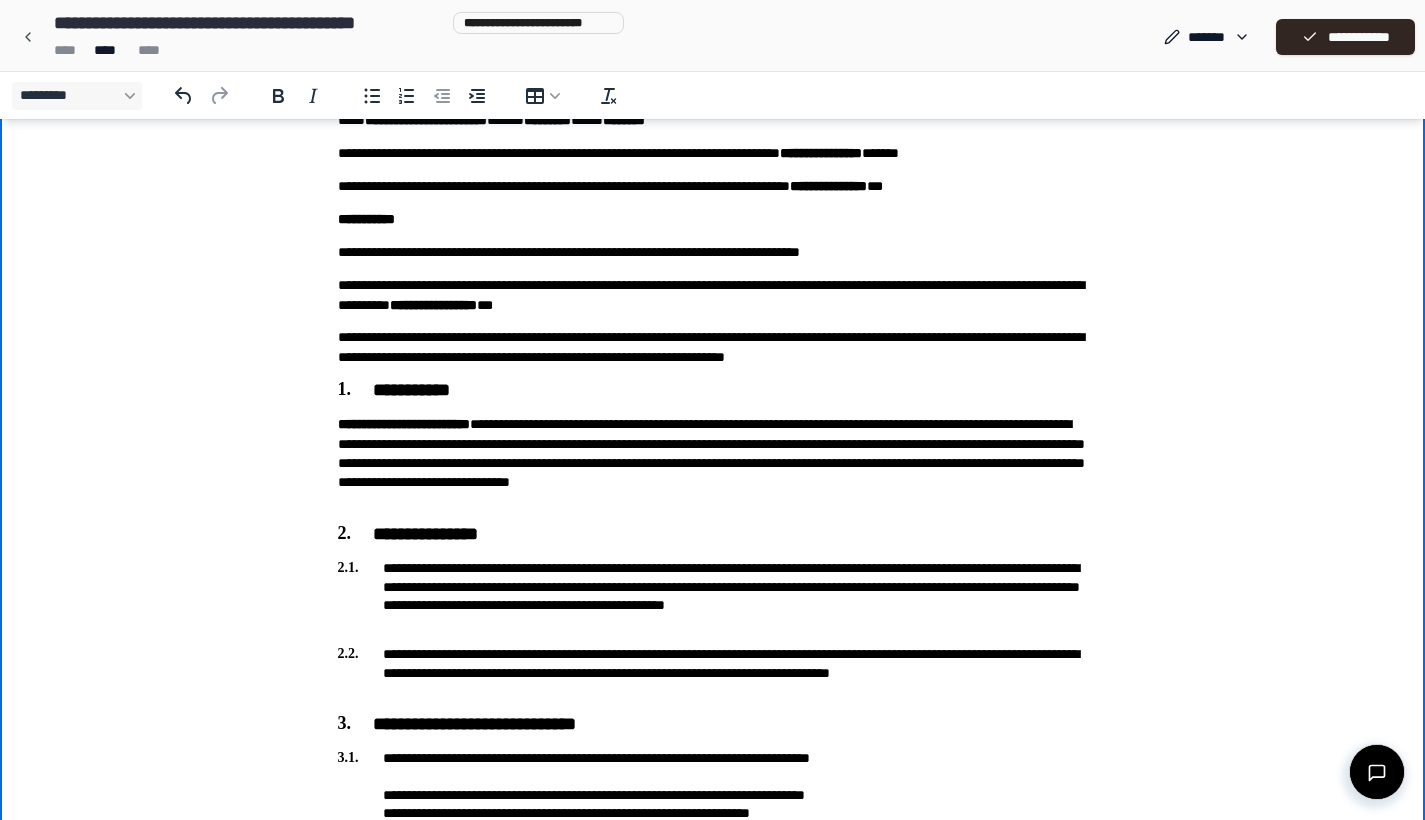 click on "**********" at bounding box center [713, 295] 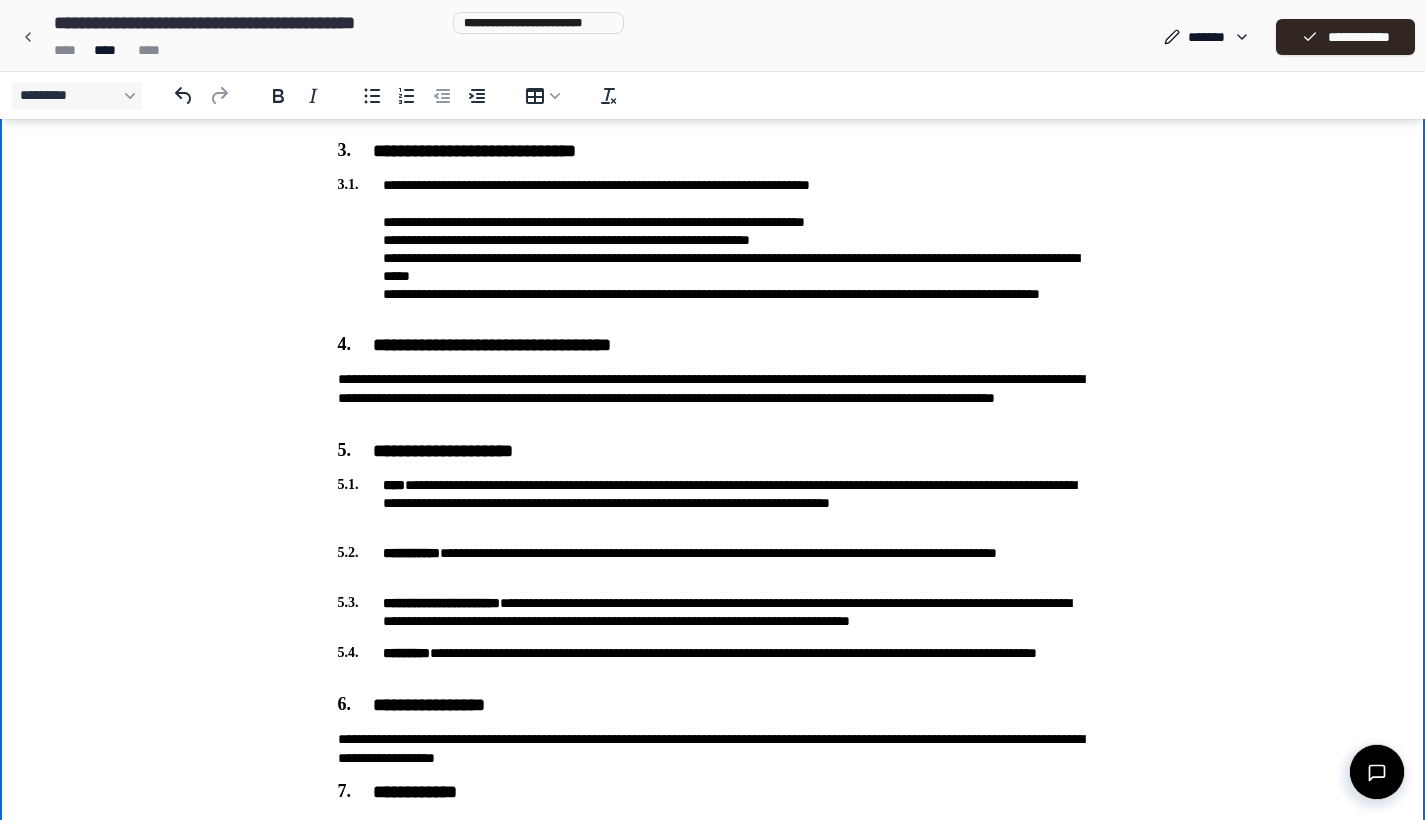 scroll, scrollTop: 658, scrollLeft: 0, axis: vertical 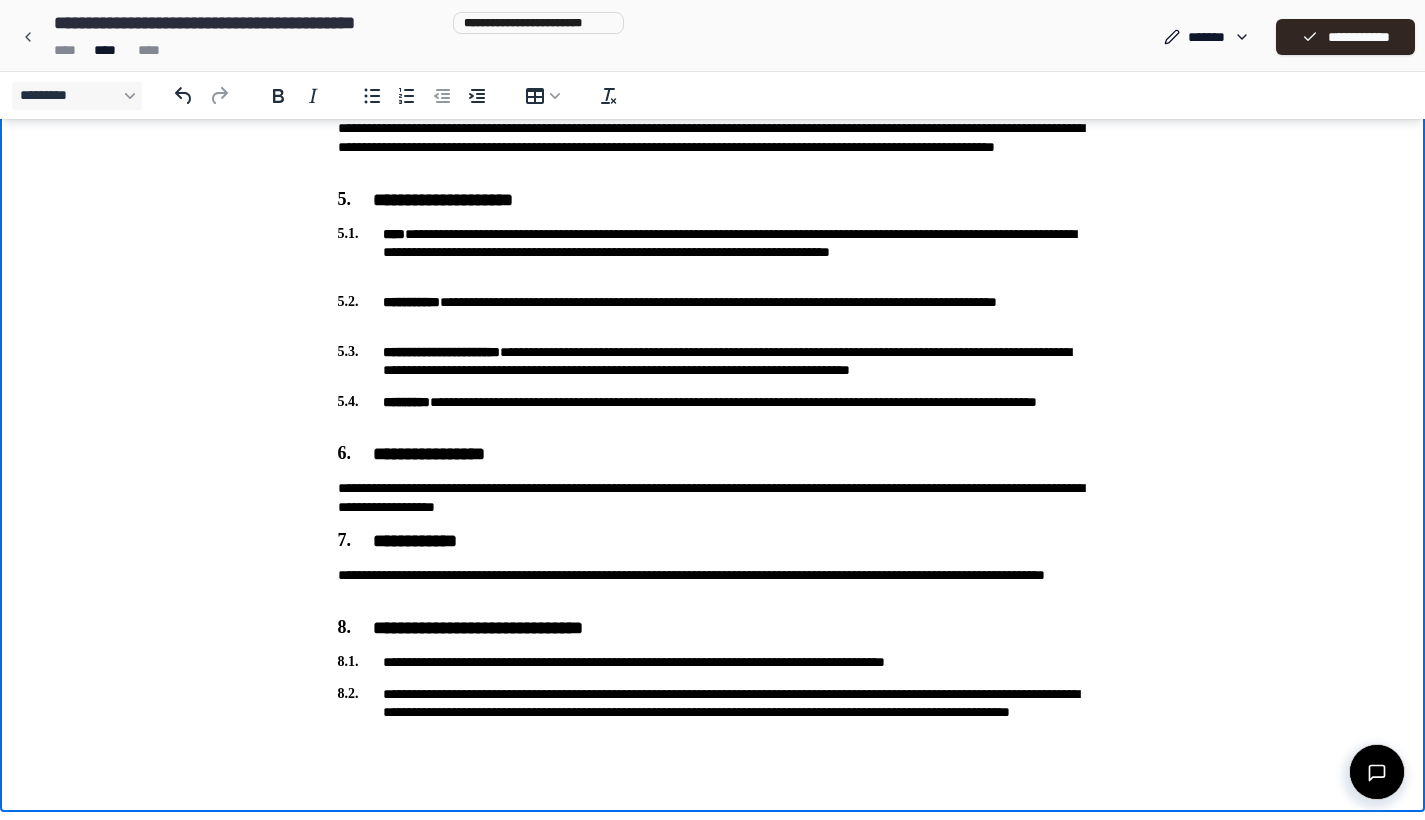 click on "**********" at bounding box center (713, 662) 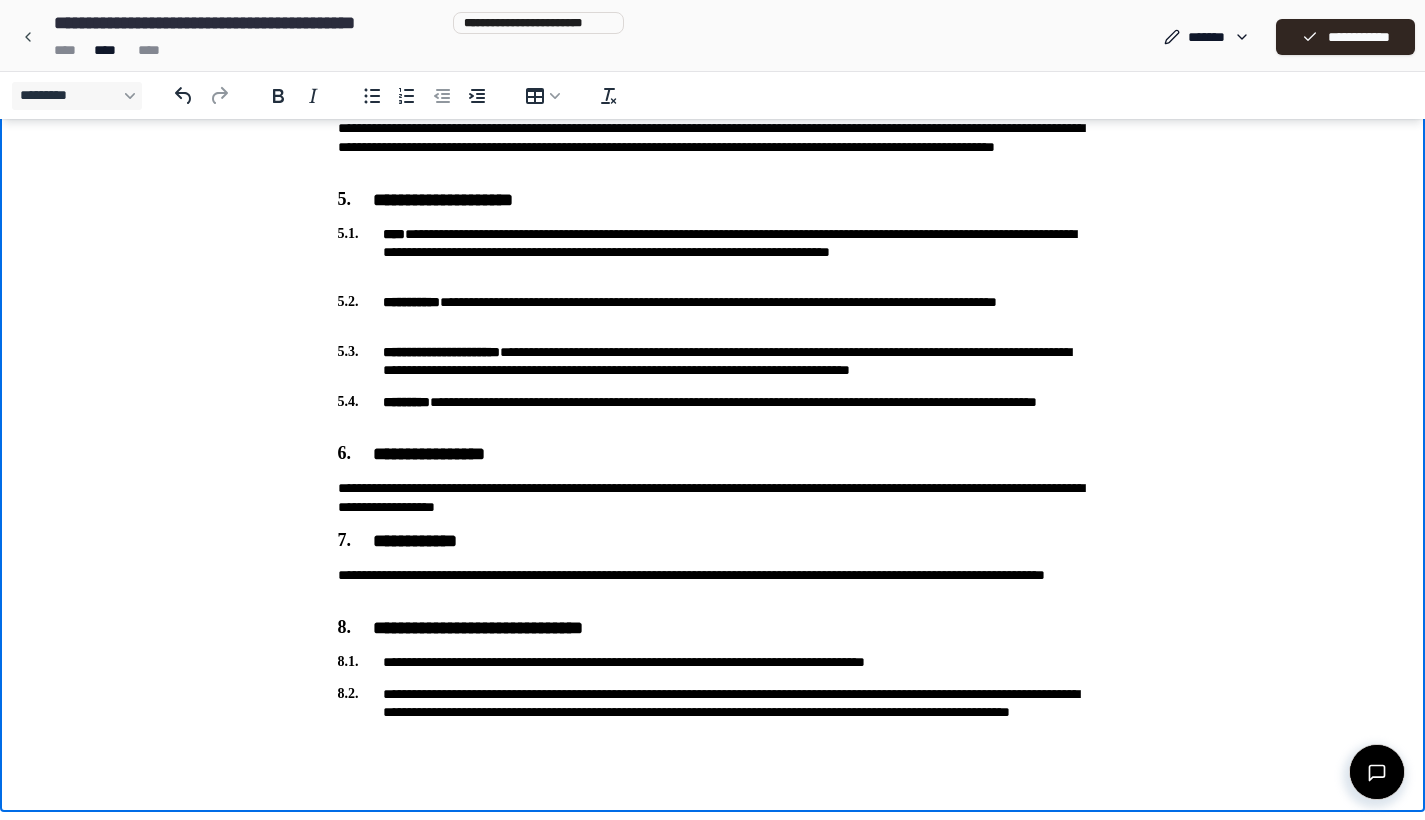 drag, startPoint x: 958, startPoint y: 693, endPoint x: 948, endPoint y: 695, distance: 10.198039 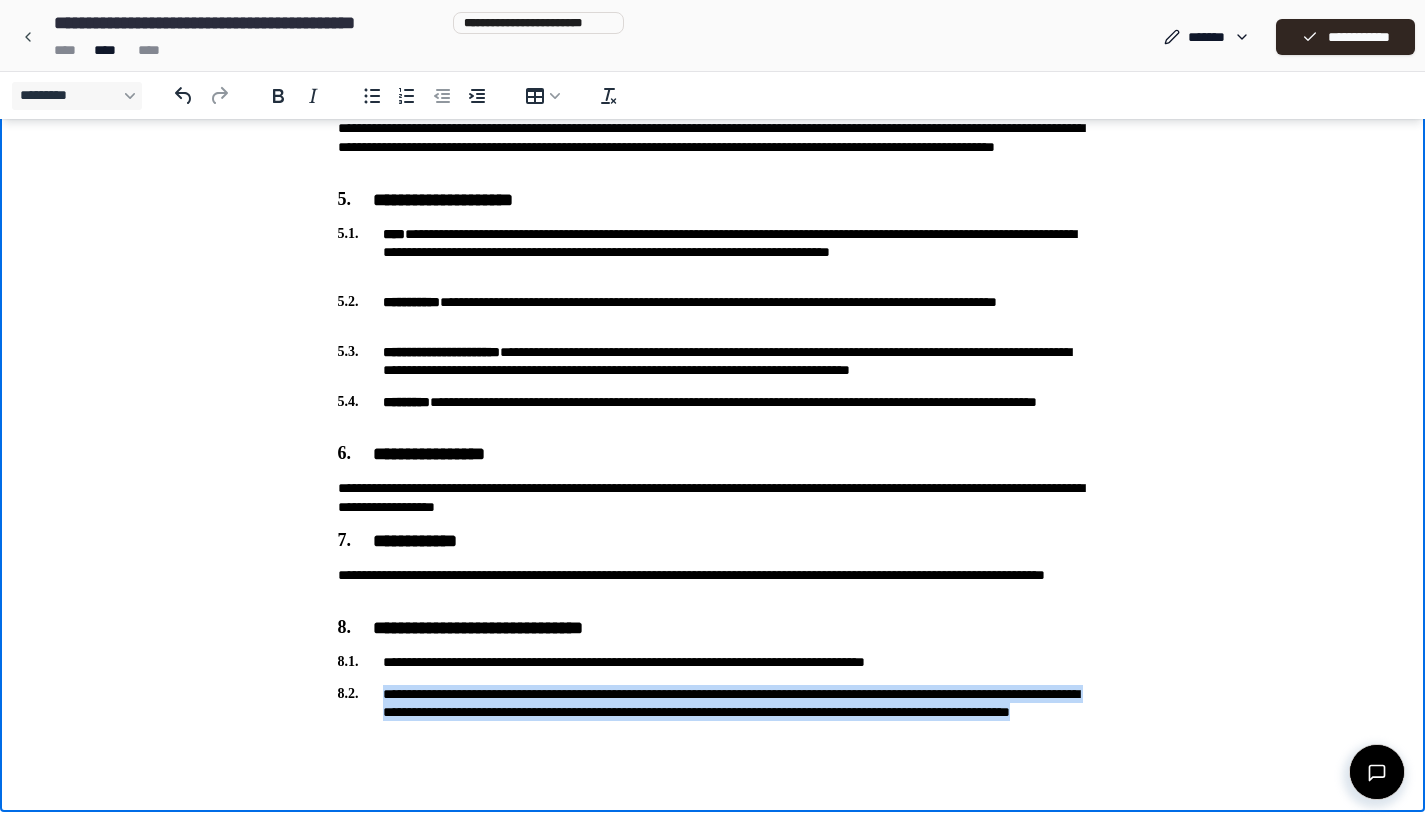 drag, startPoint x: 659, startPoint y: 733, endPoint x: 341, endPoint y: 697, distance: 320.03125 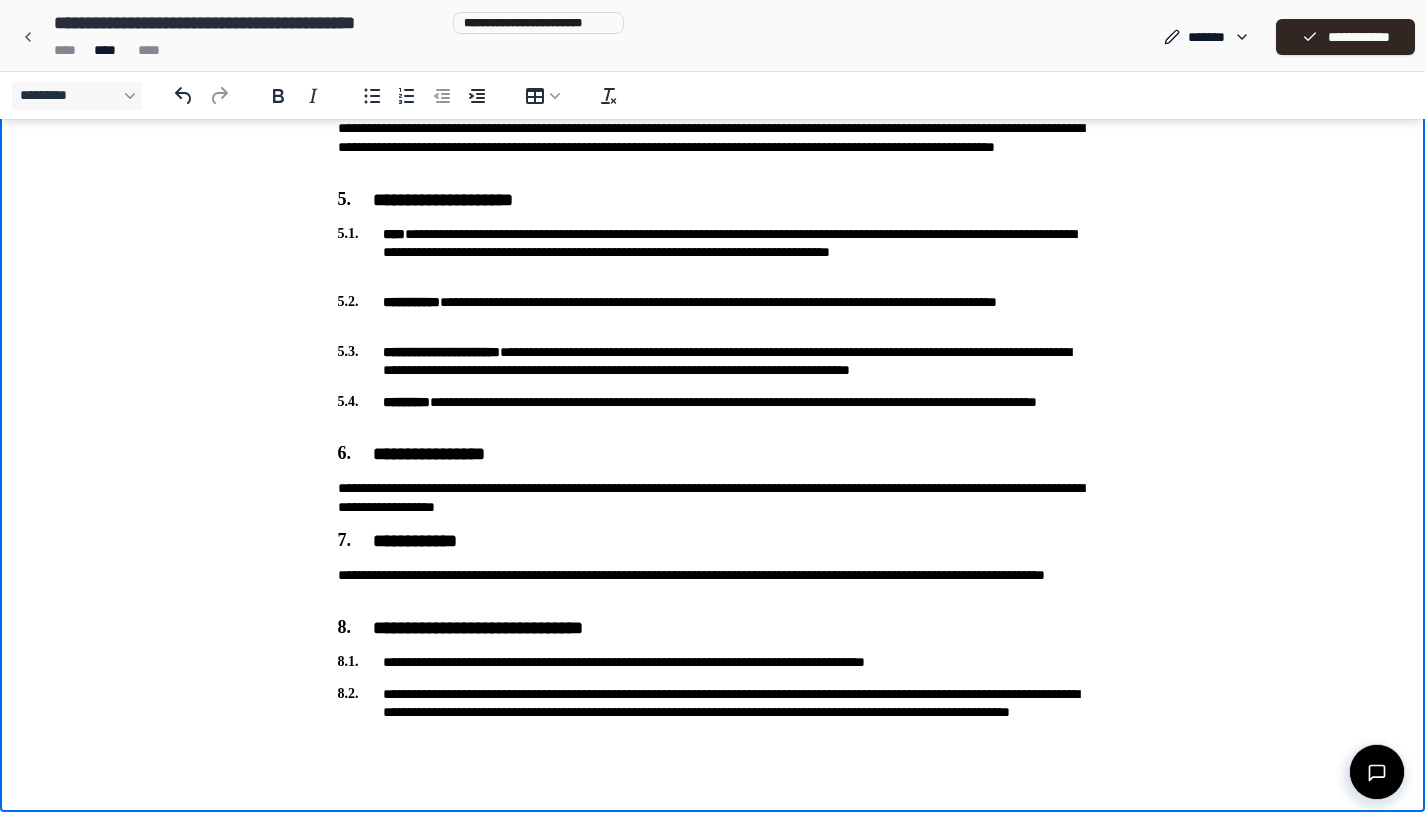 scroll, scrollTop: 846, scrollLeft: 0, axis: vertical 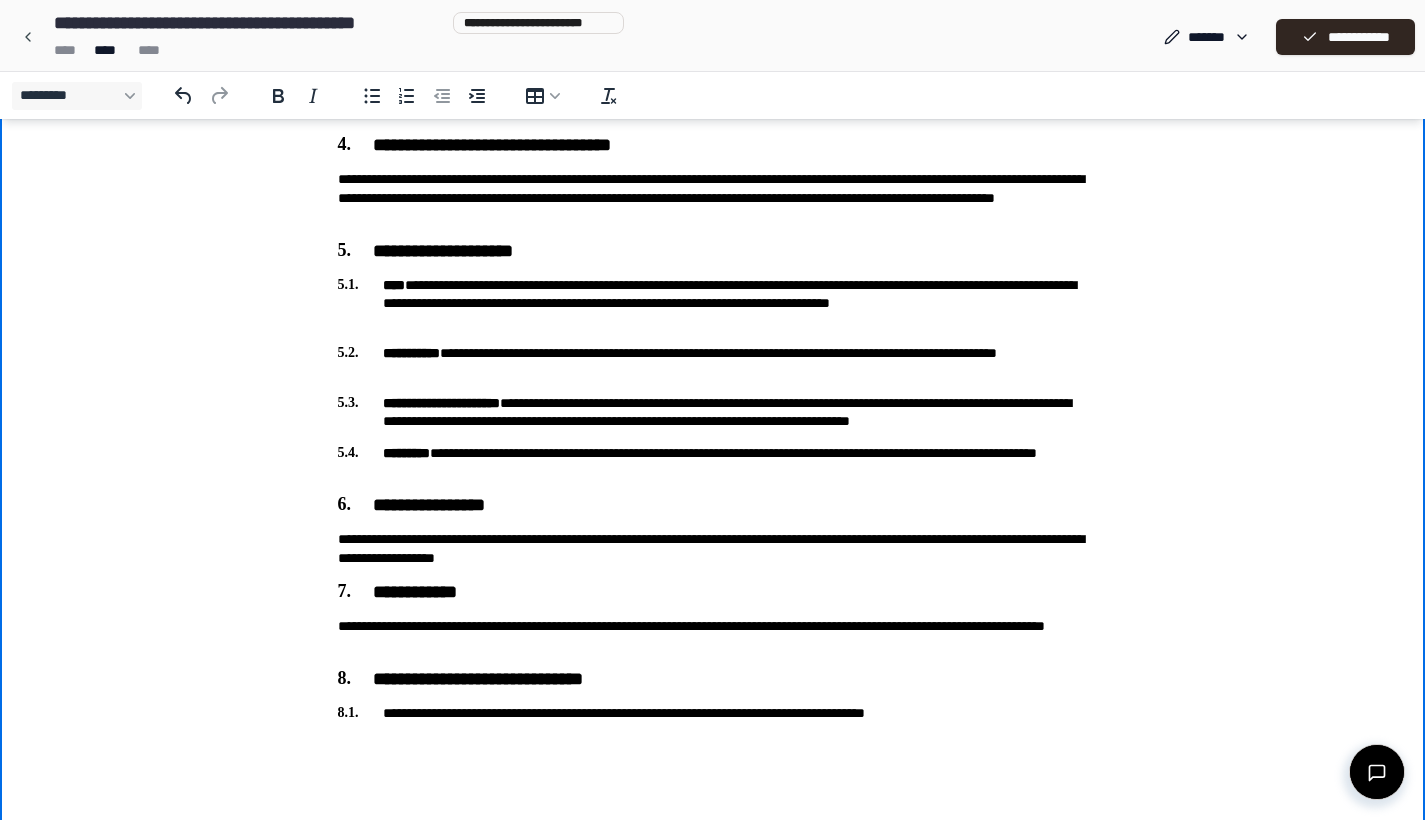 click on "**********" at bounding box center (713, 713) 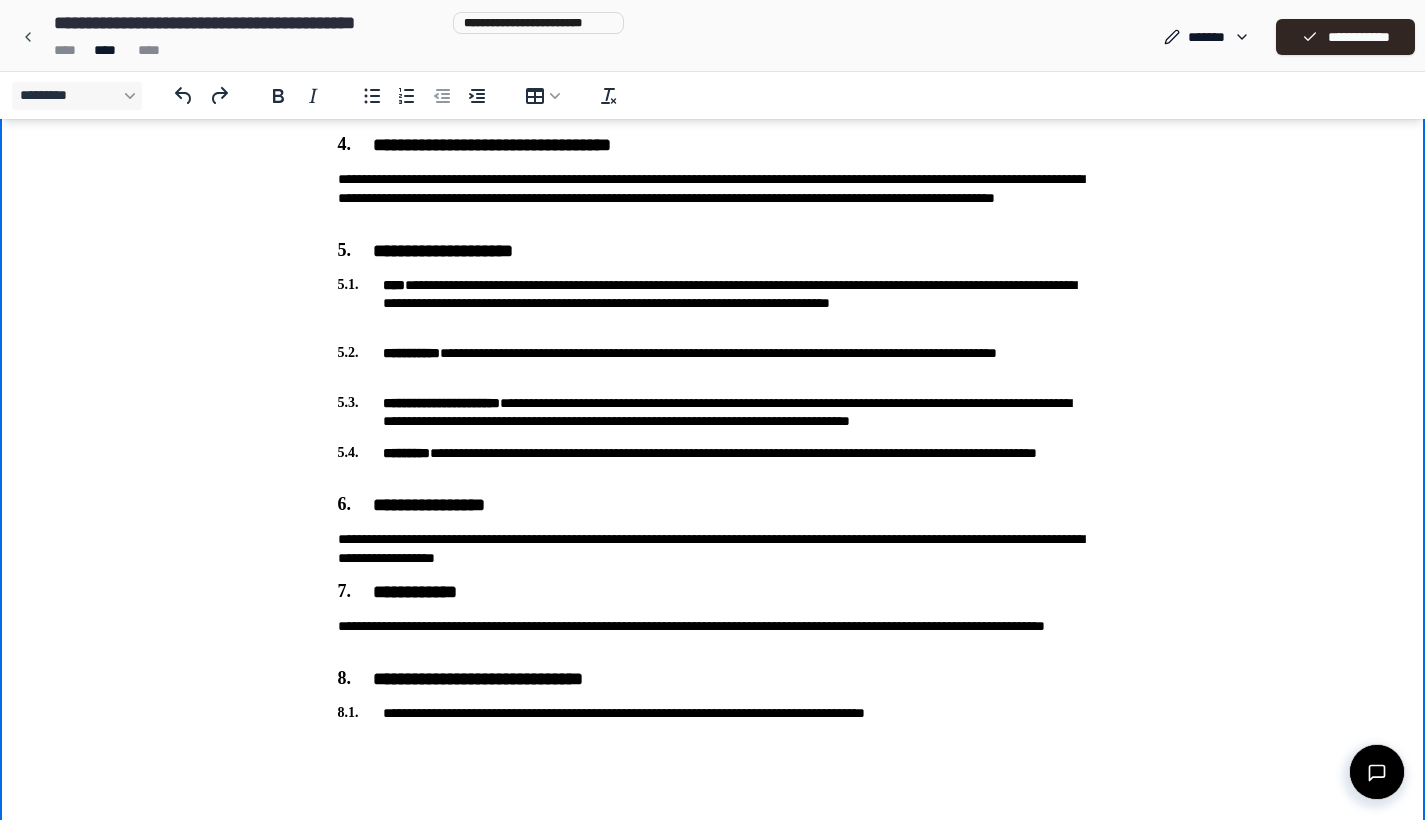 click on "**********" at bounding box center [713, 713] 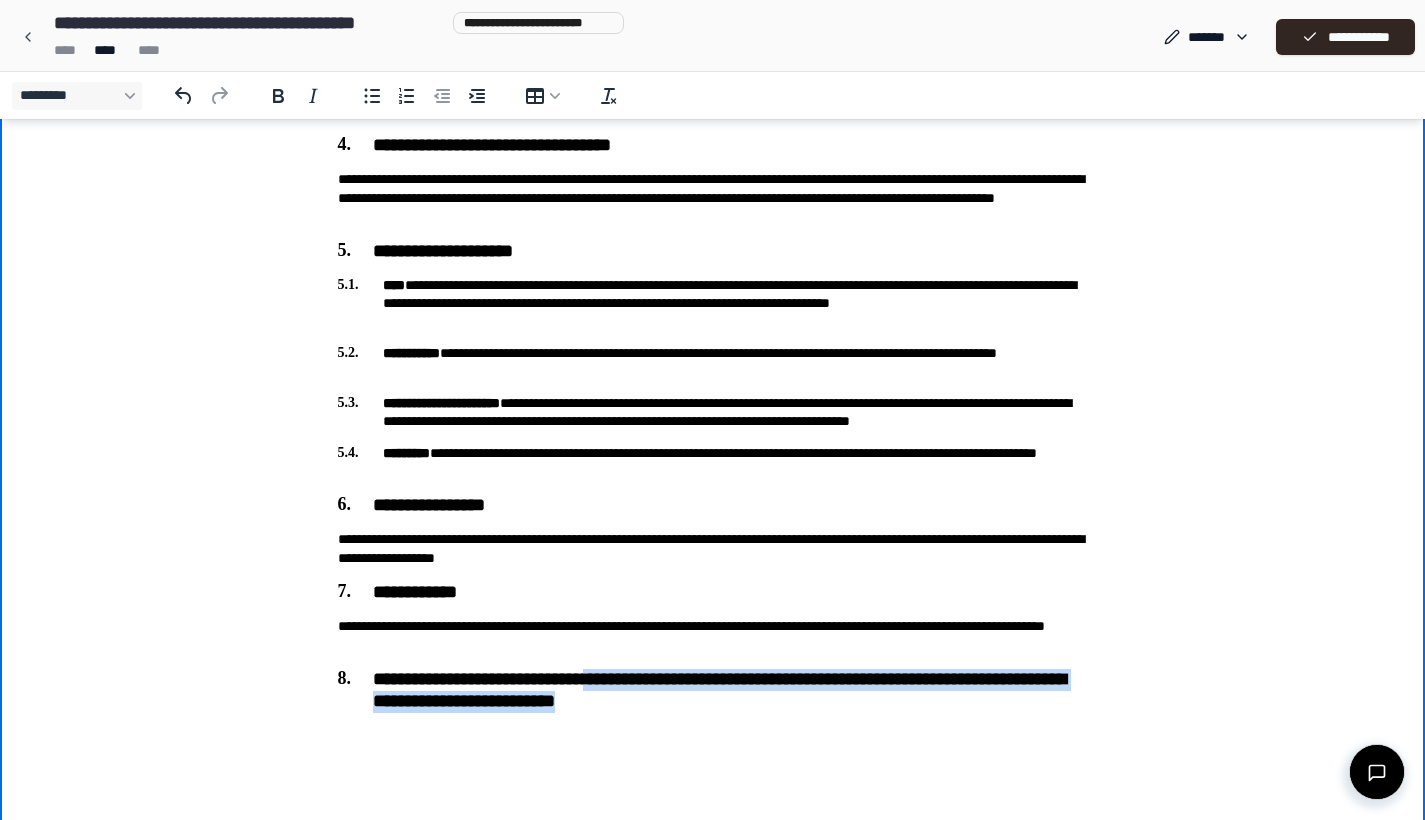 drag, startPoint x: 651, startPoint y: 678, endPoint x: 919, endPoint y: 708, distance: 269.6739 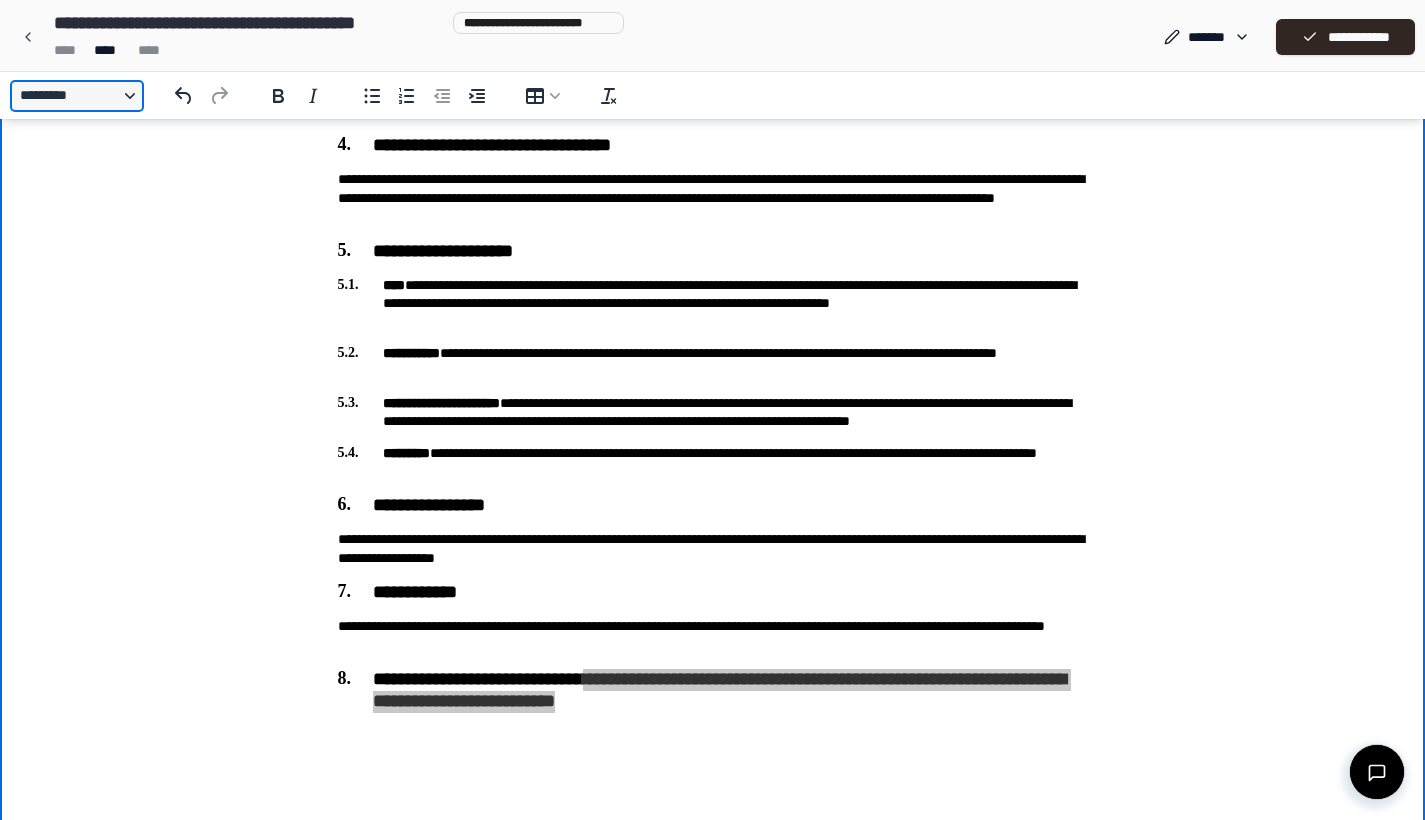 click on "*********" at bounding box center [77, 96] 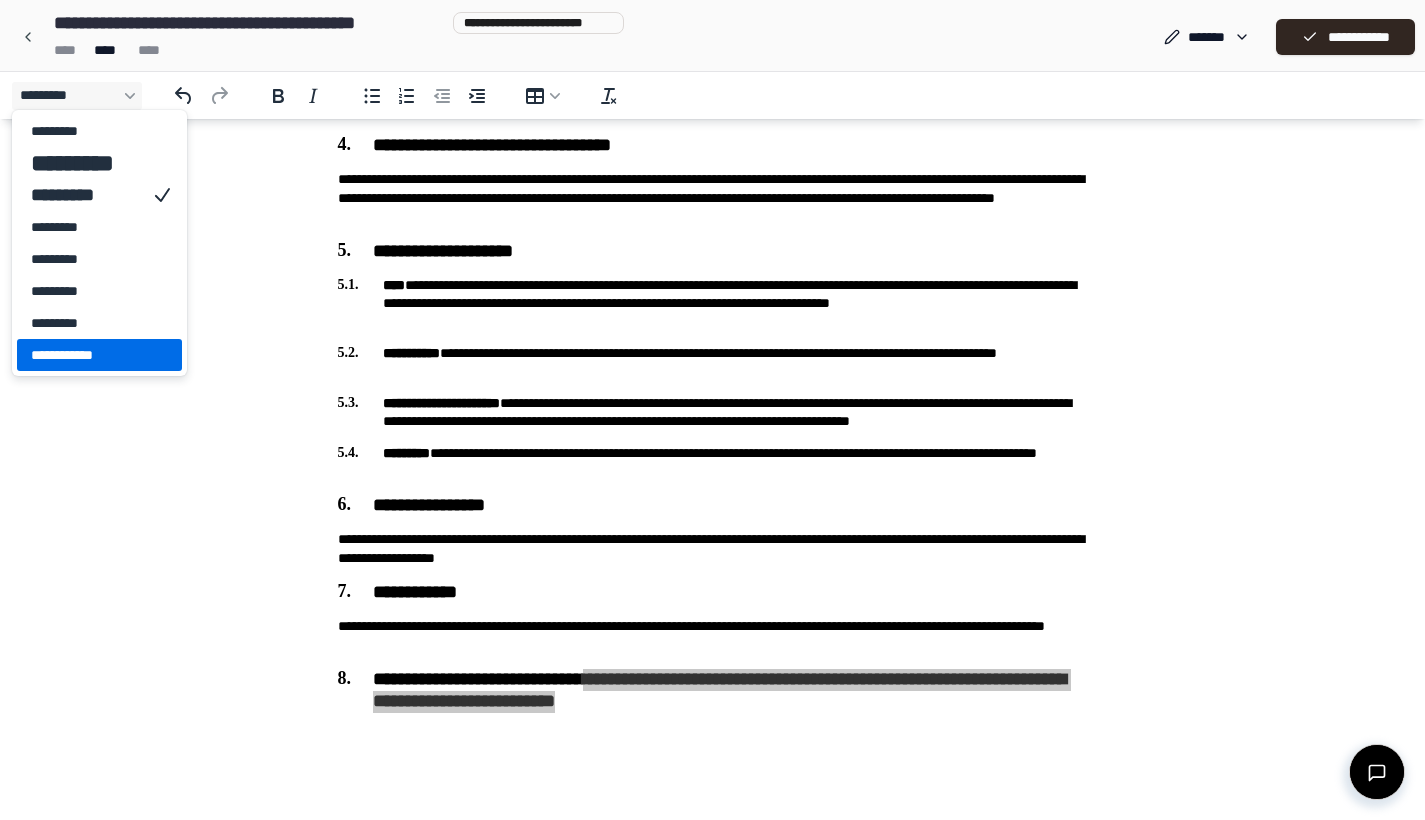 click on "**********" at bounding box center [85, 355] 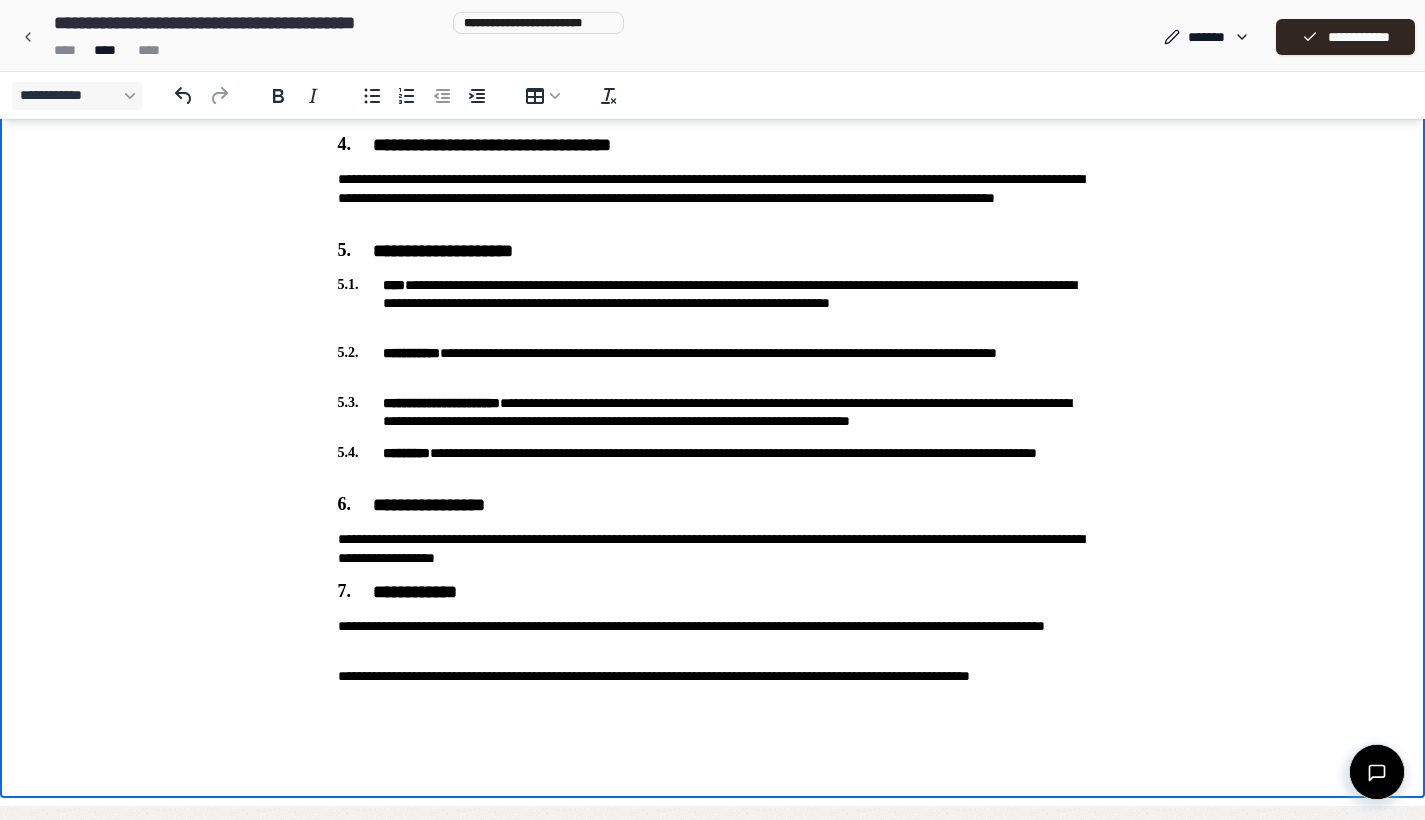 scroll, scrollTop: 832, scrollLeft: 0, axis: vertical 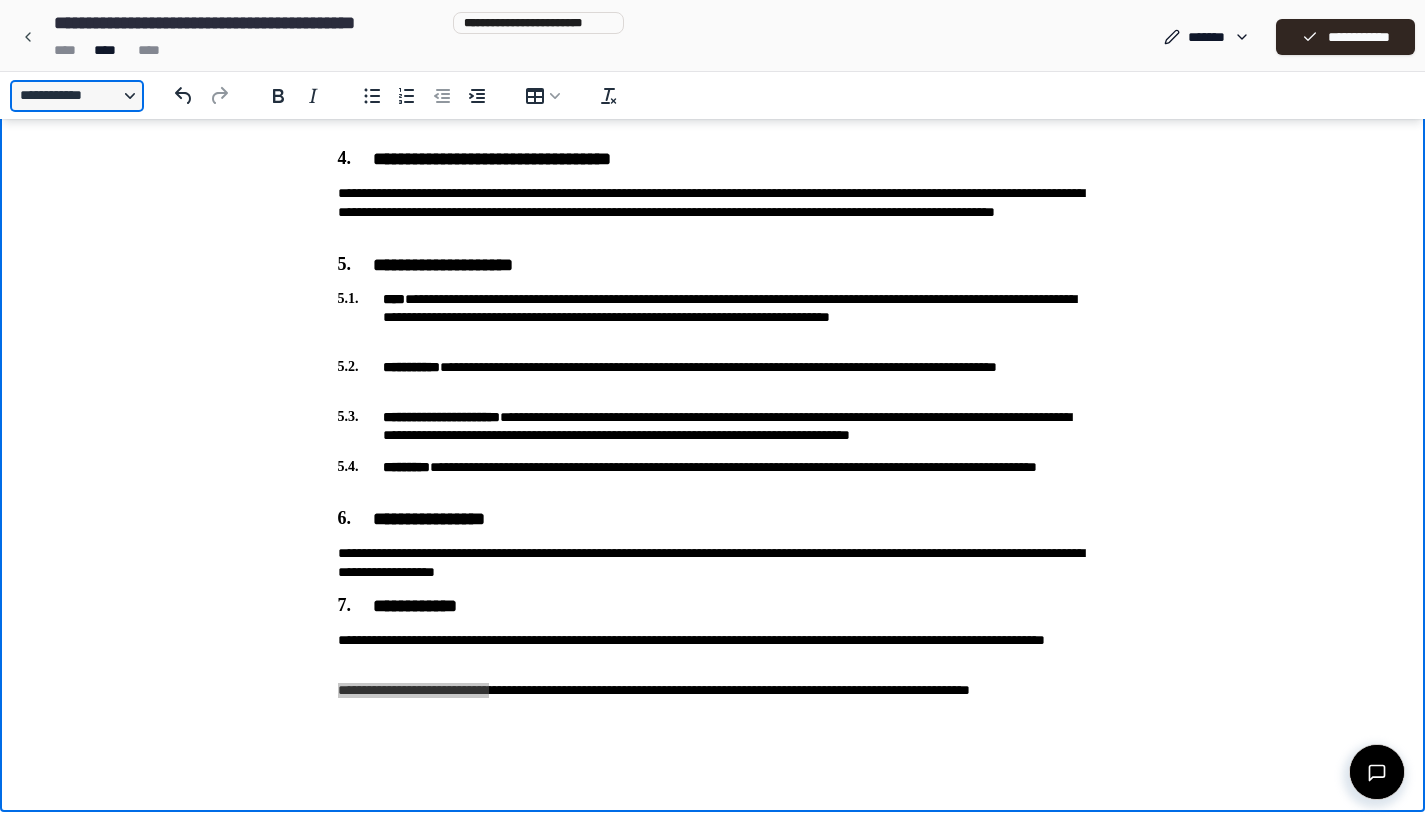 click on "**********" at bounding box center [77, 96] 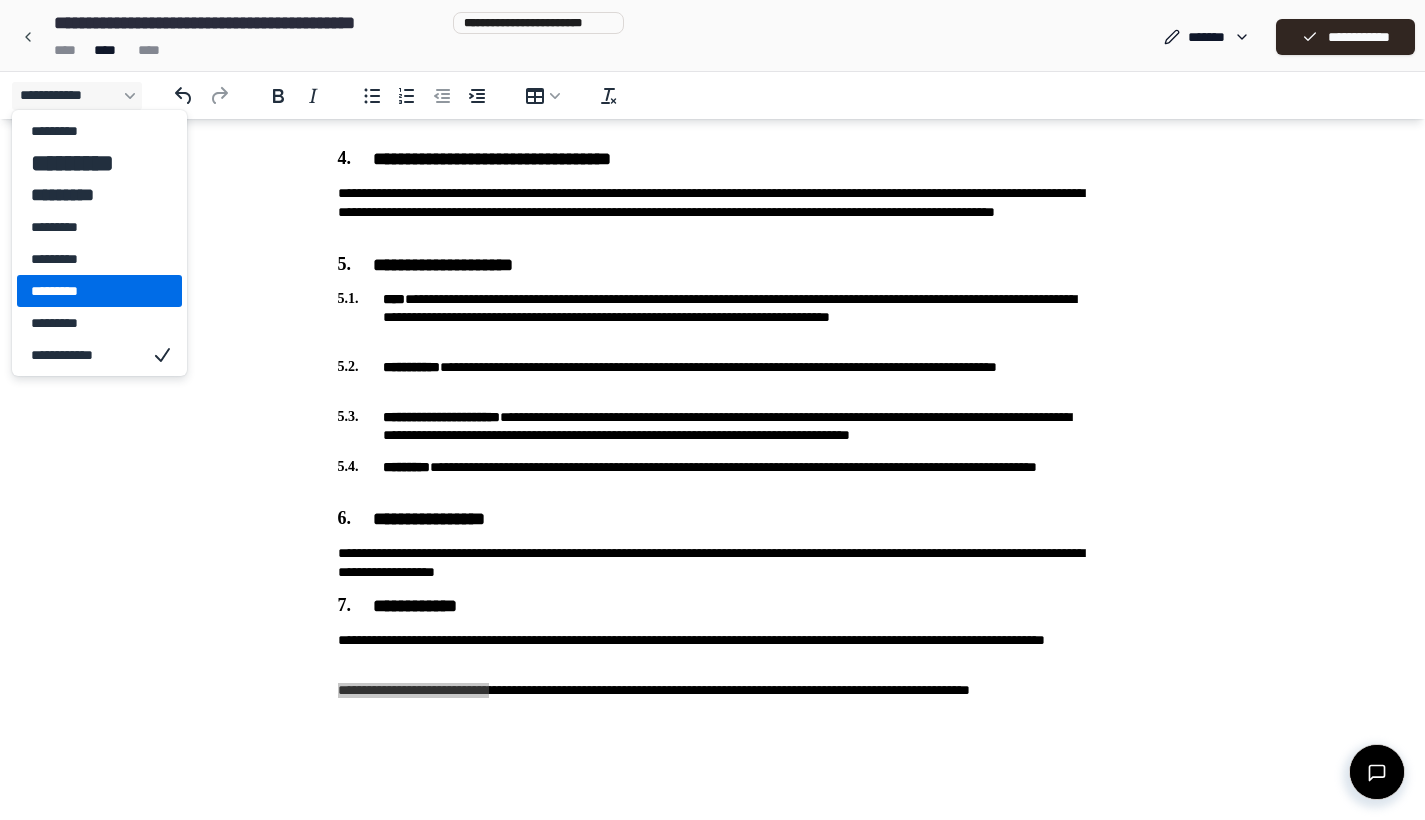 click on "*********" at bounding box center (85, 291) 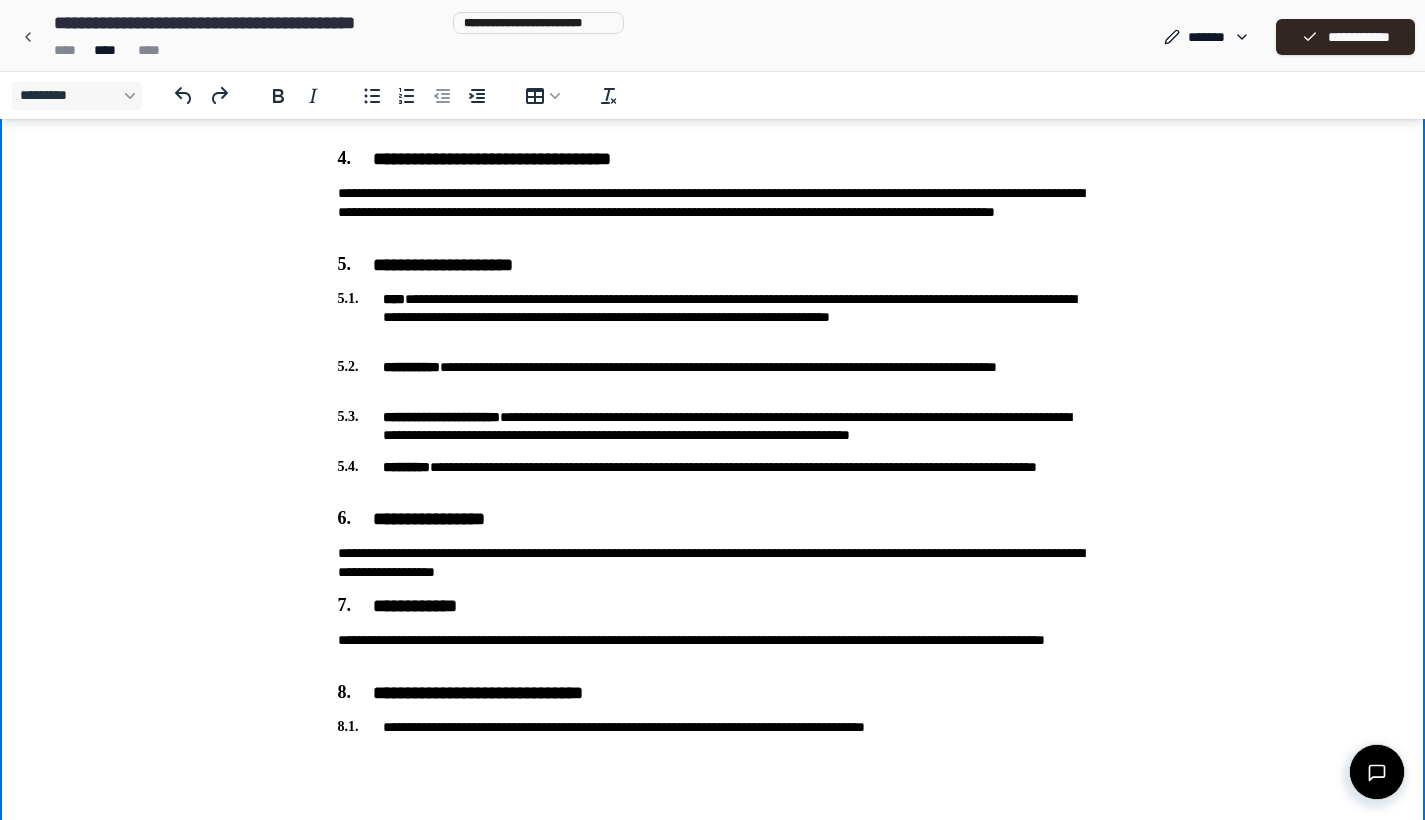 click at bounding box center [713, 759] 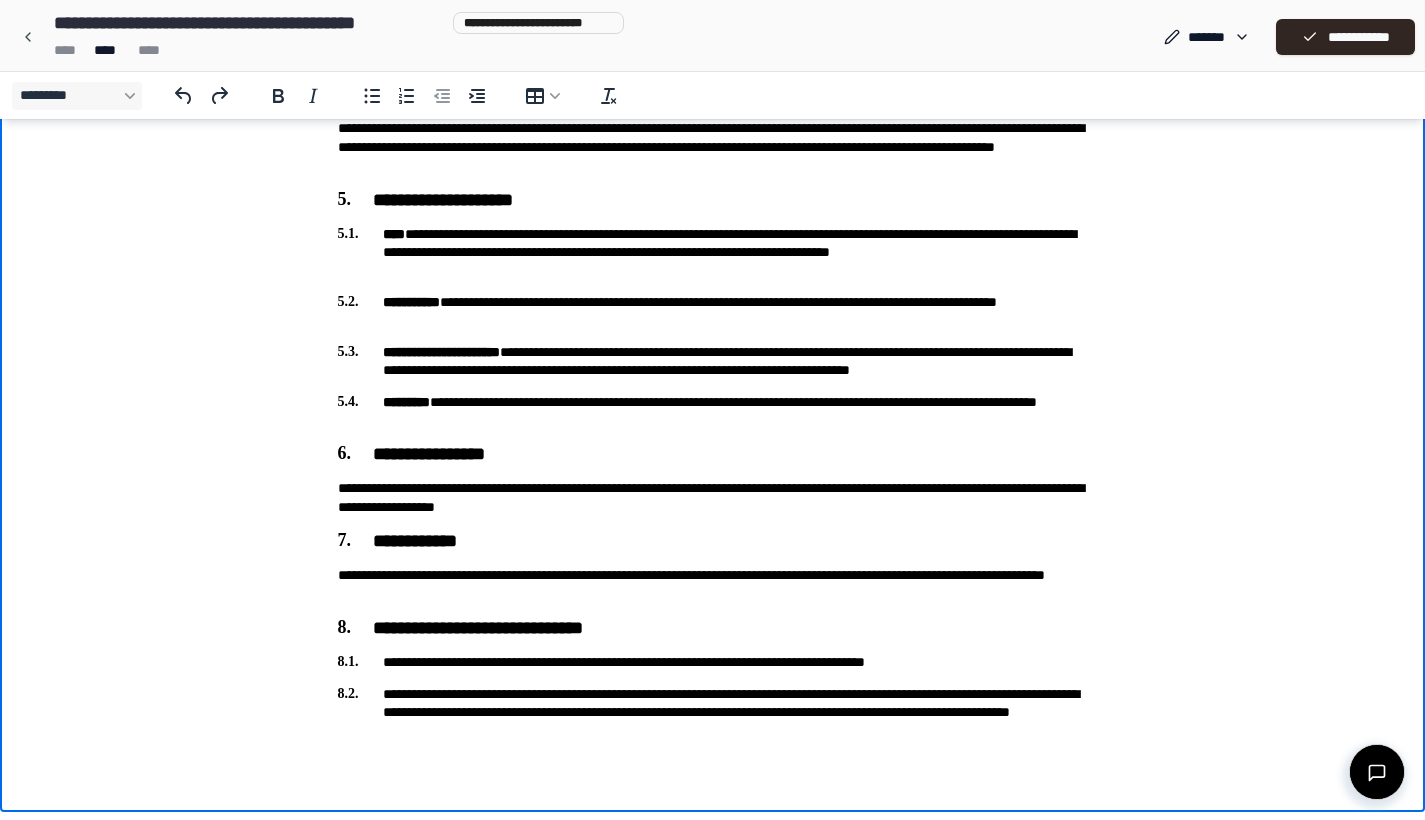 scroll, scrollTop: 897, scrollLeft: 0, axis: vertical 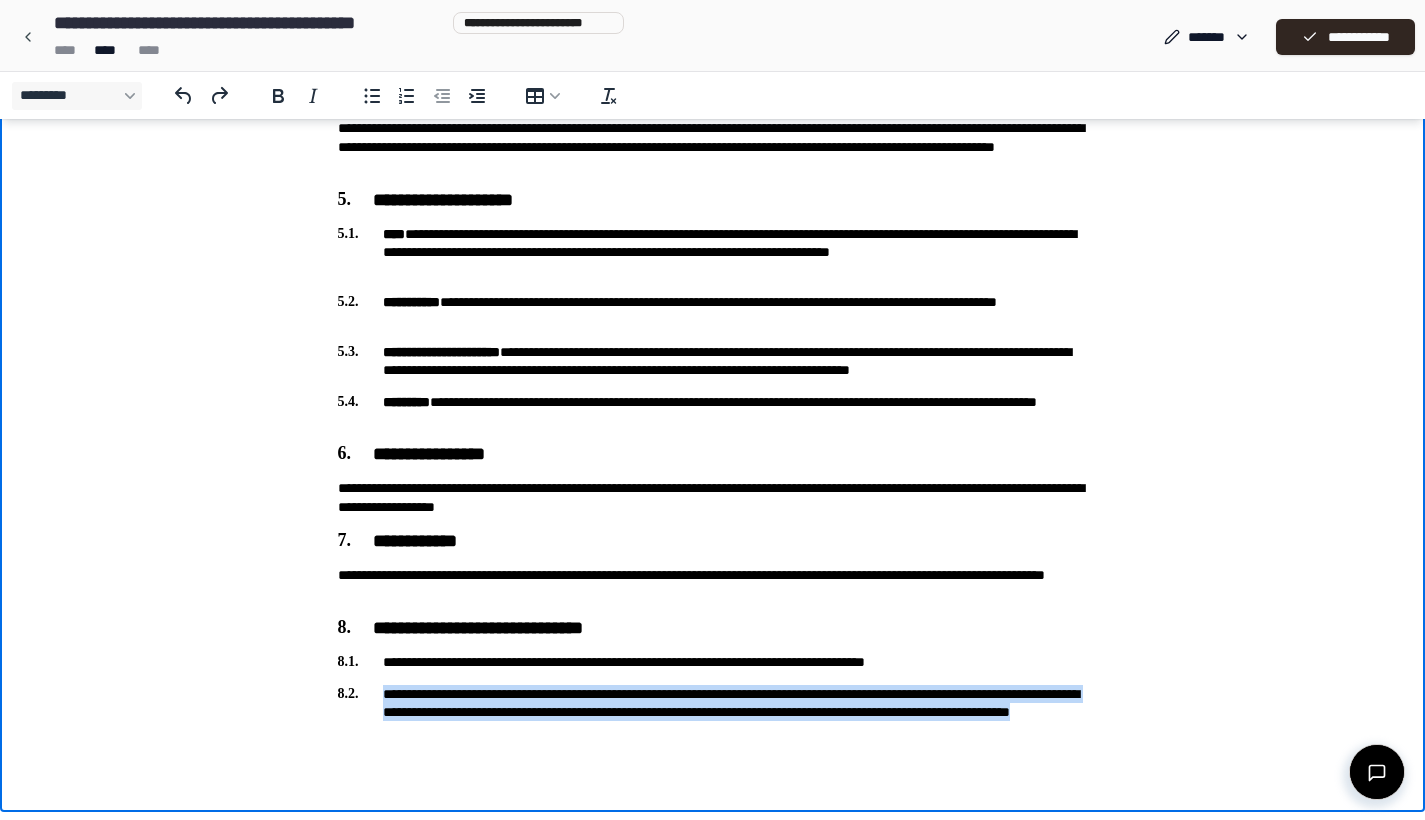 drag, startPoint x: 666, startPoint y: 730, endPoint x: 329, endPoint y: 672, distance: 341.95468 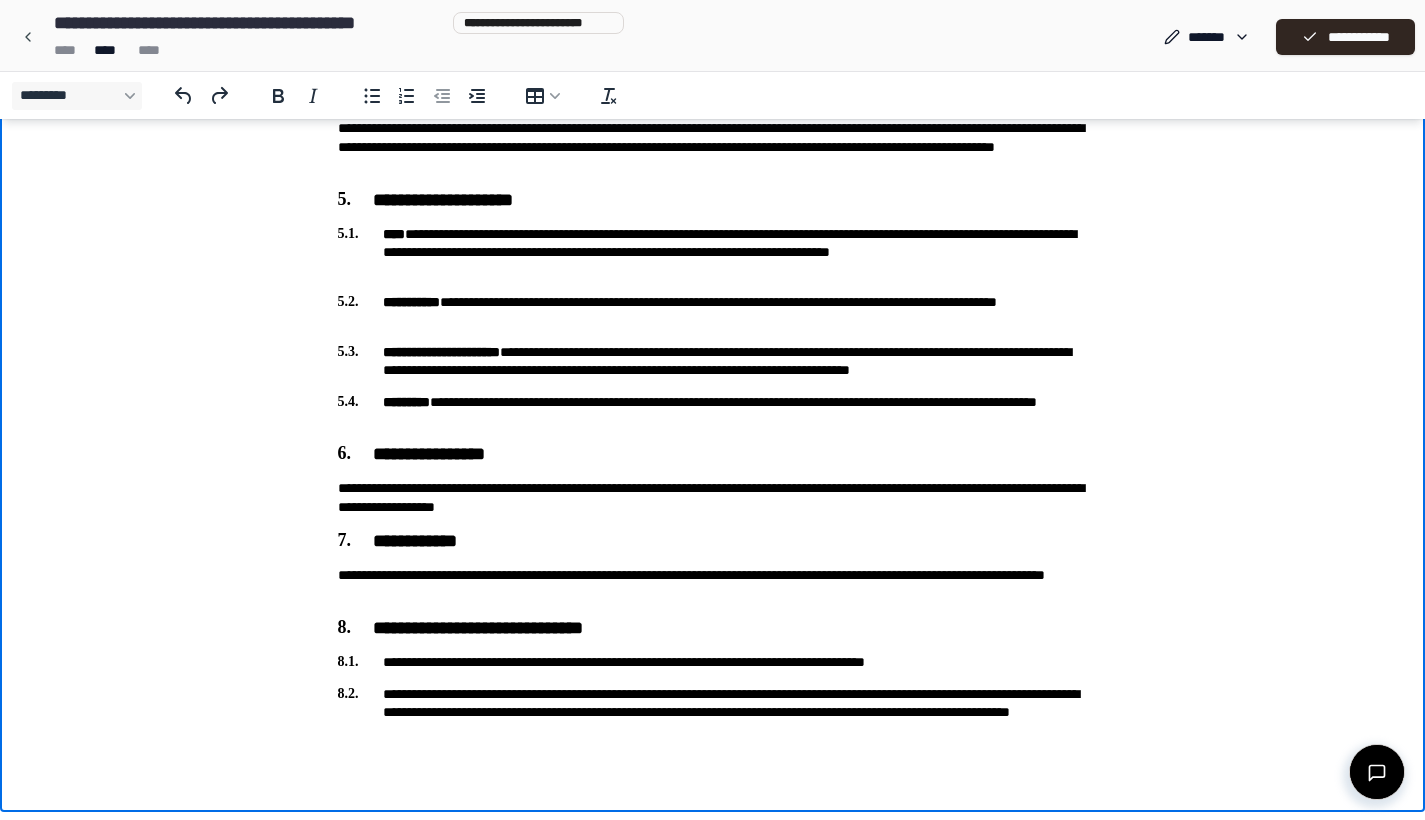 click on "**********" at bounding box center [713, -8] 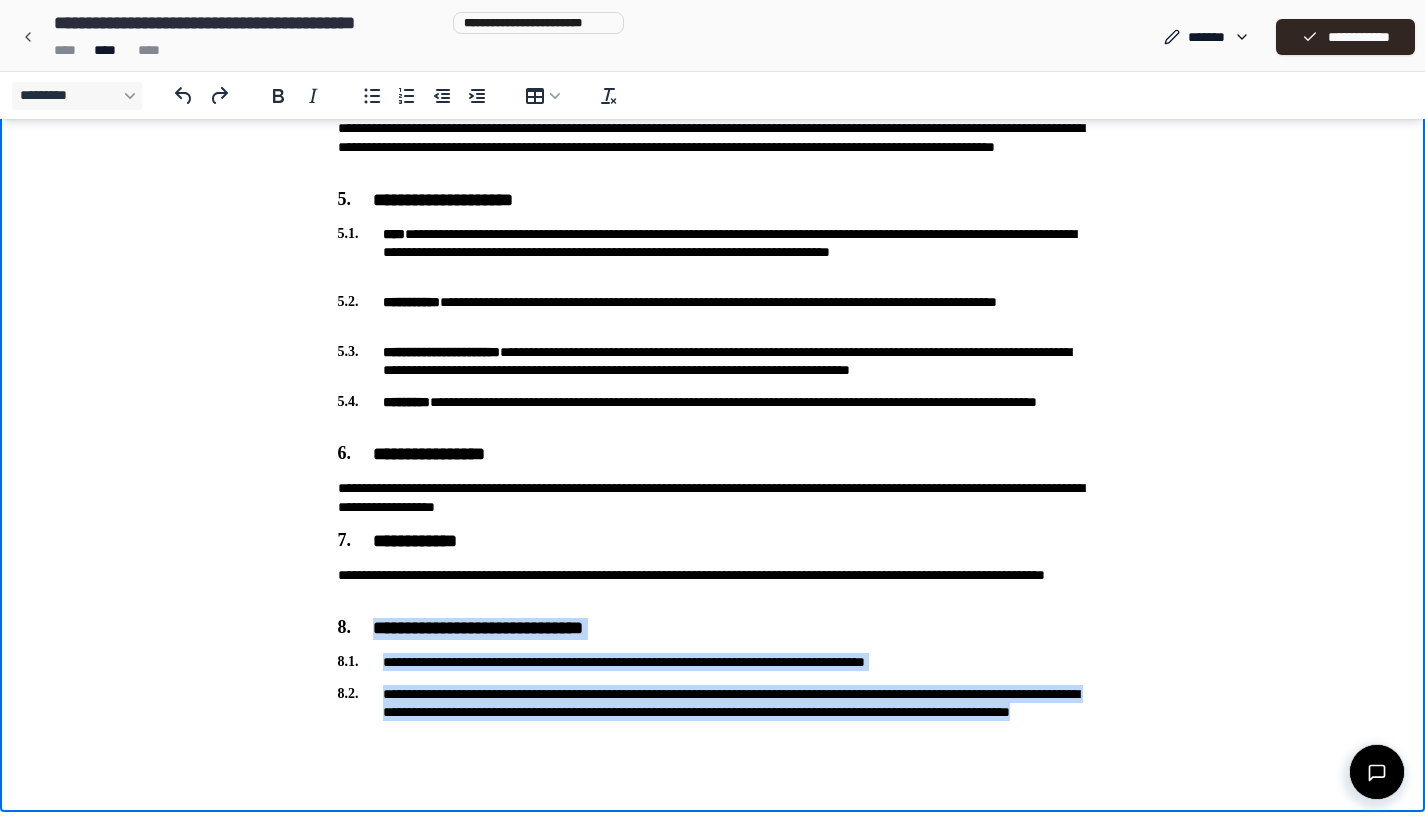 drag, startPoint x: 682, startPoint y: 731, endPoint x: 333, endPoint y: 626, distance: 364.453 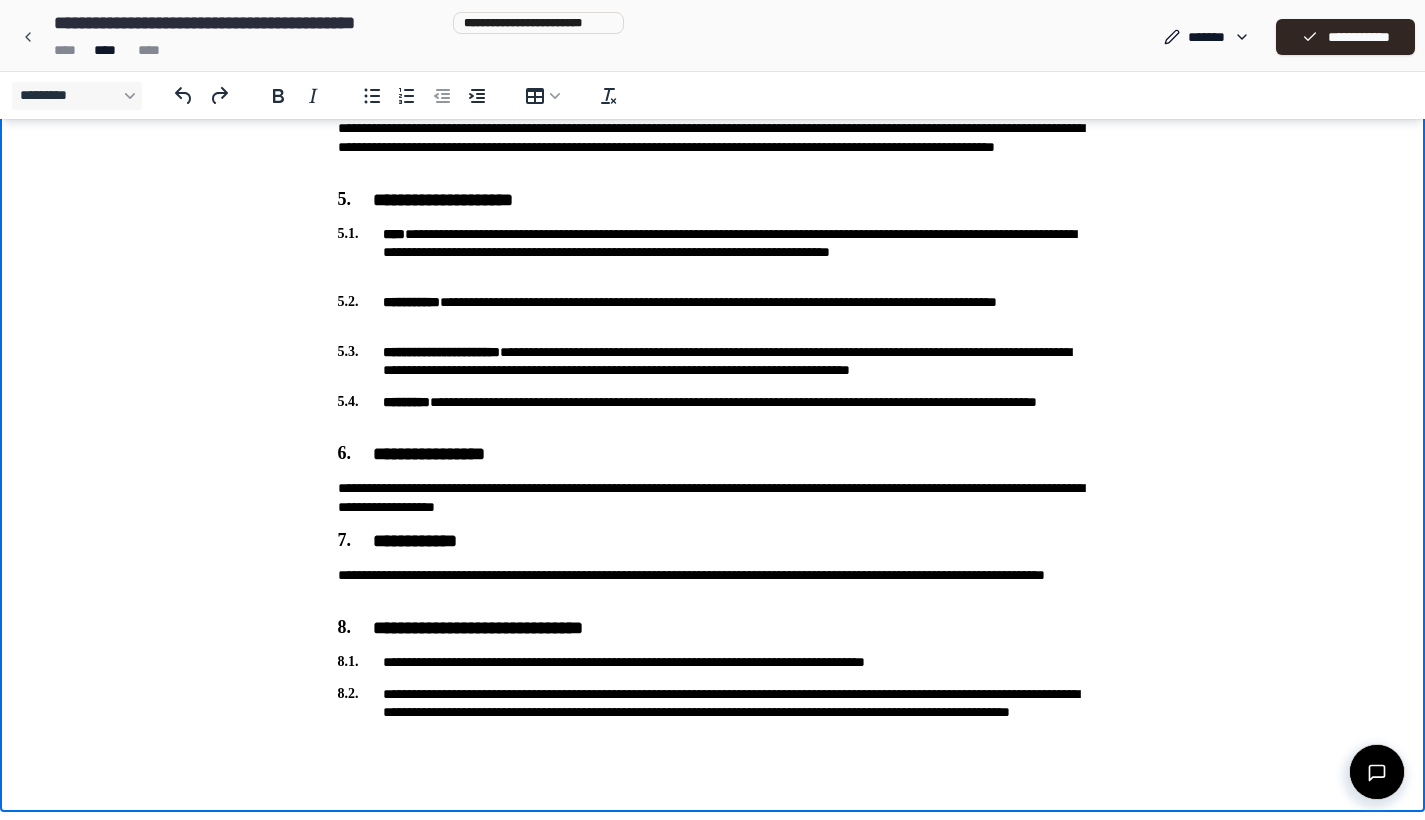 click on "**********" at bounding box center (713, 712) 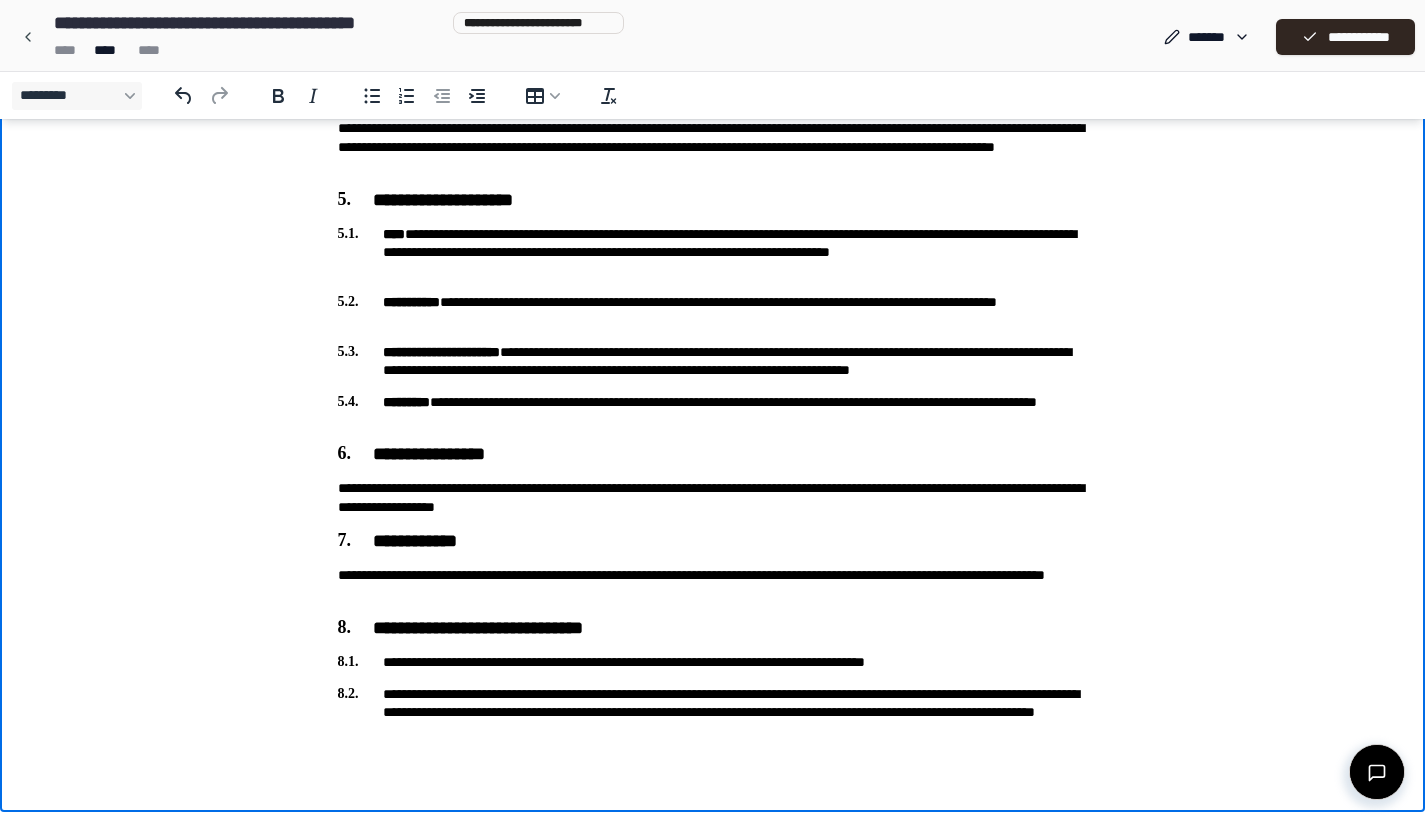 click on "**********" at bounding box center [713, 712] 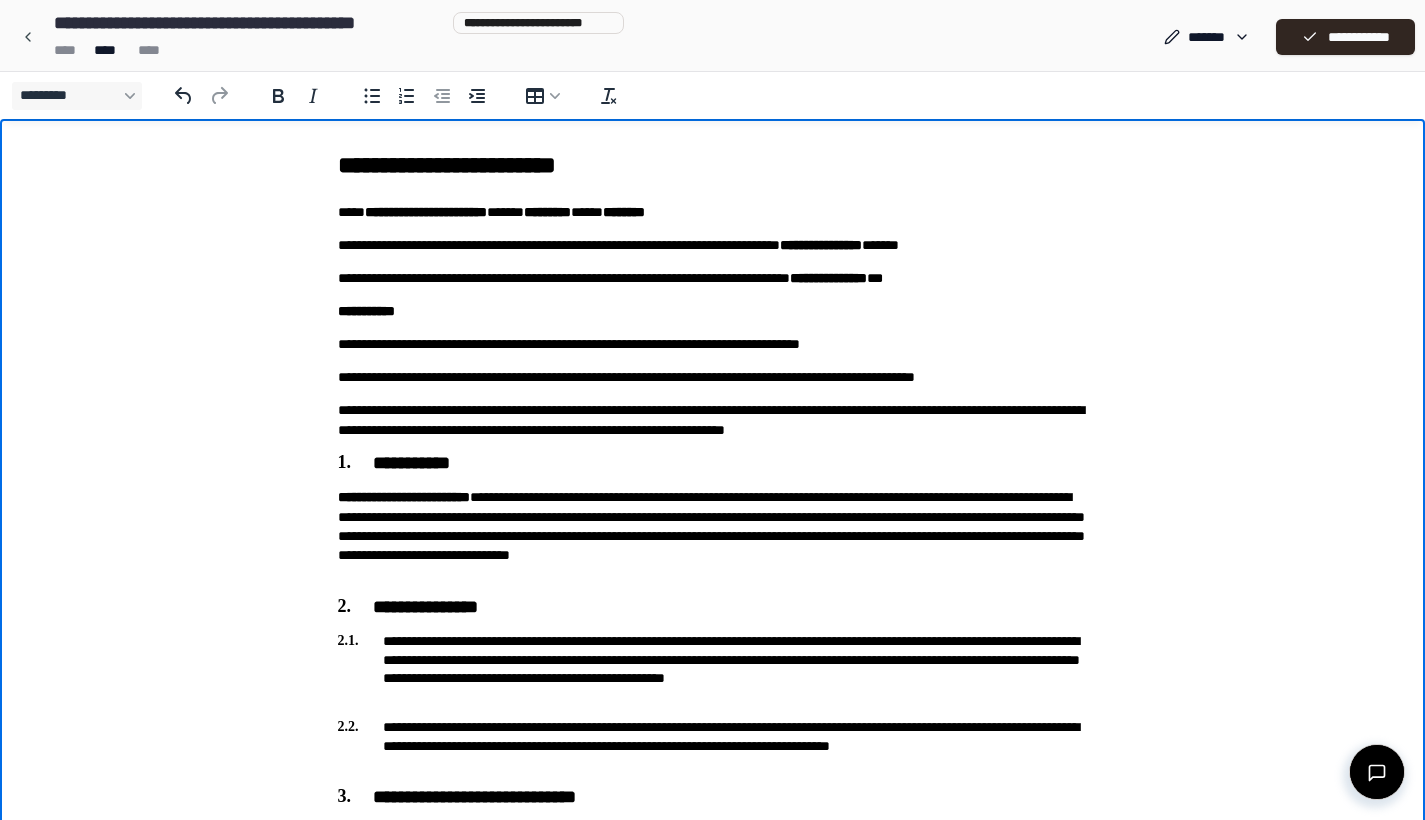 scroll, scrollTop: 0, scrollLeft: 0, axis: both 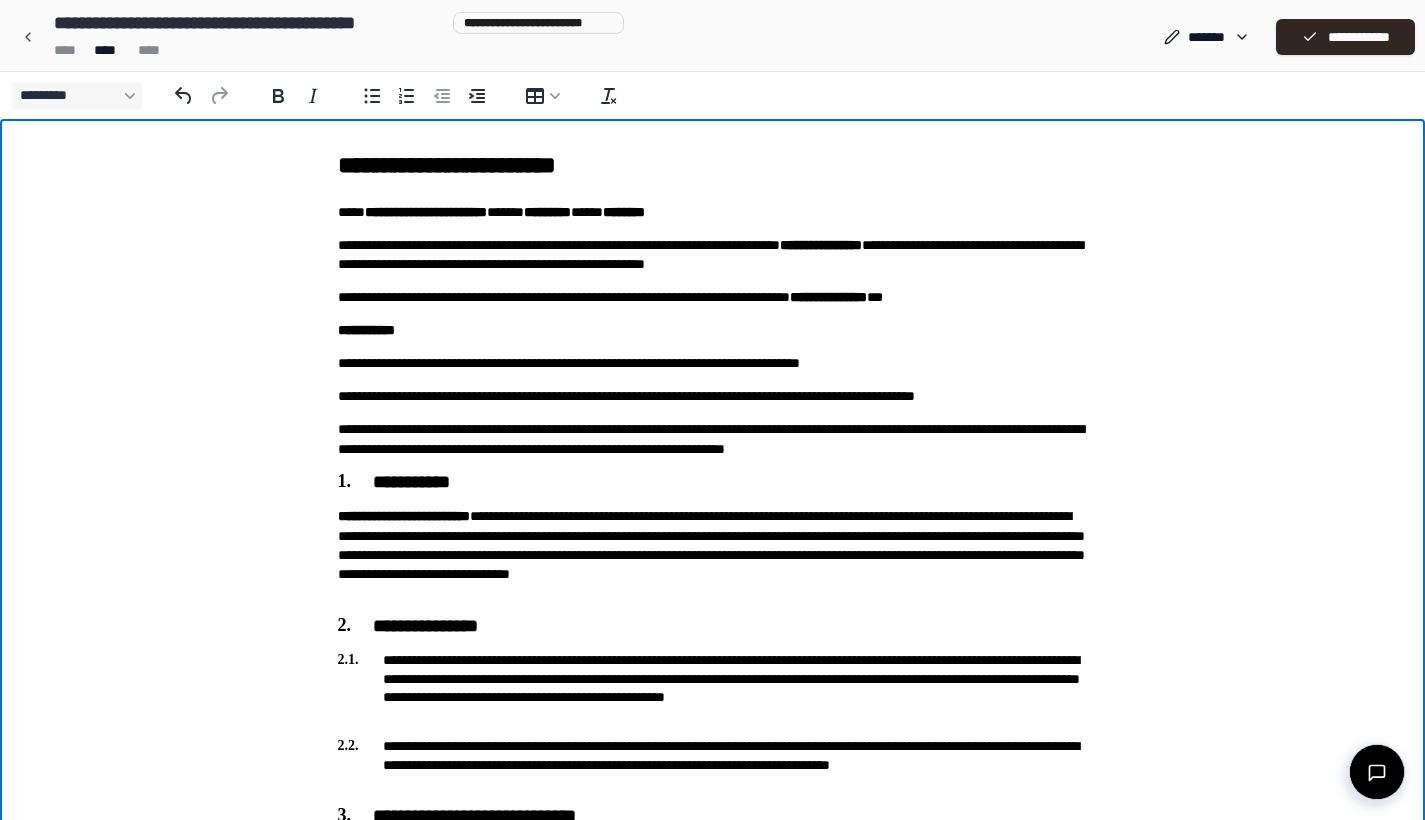 click on "**********" at bounding box center [713, 255] 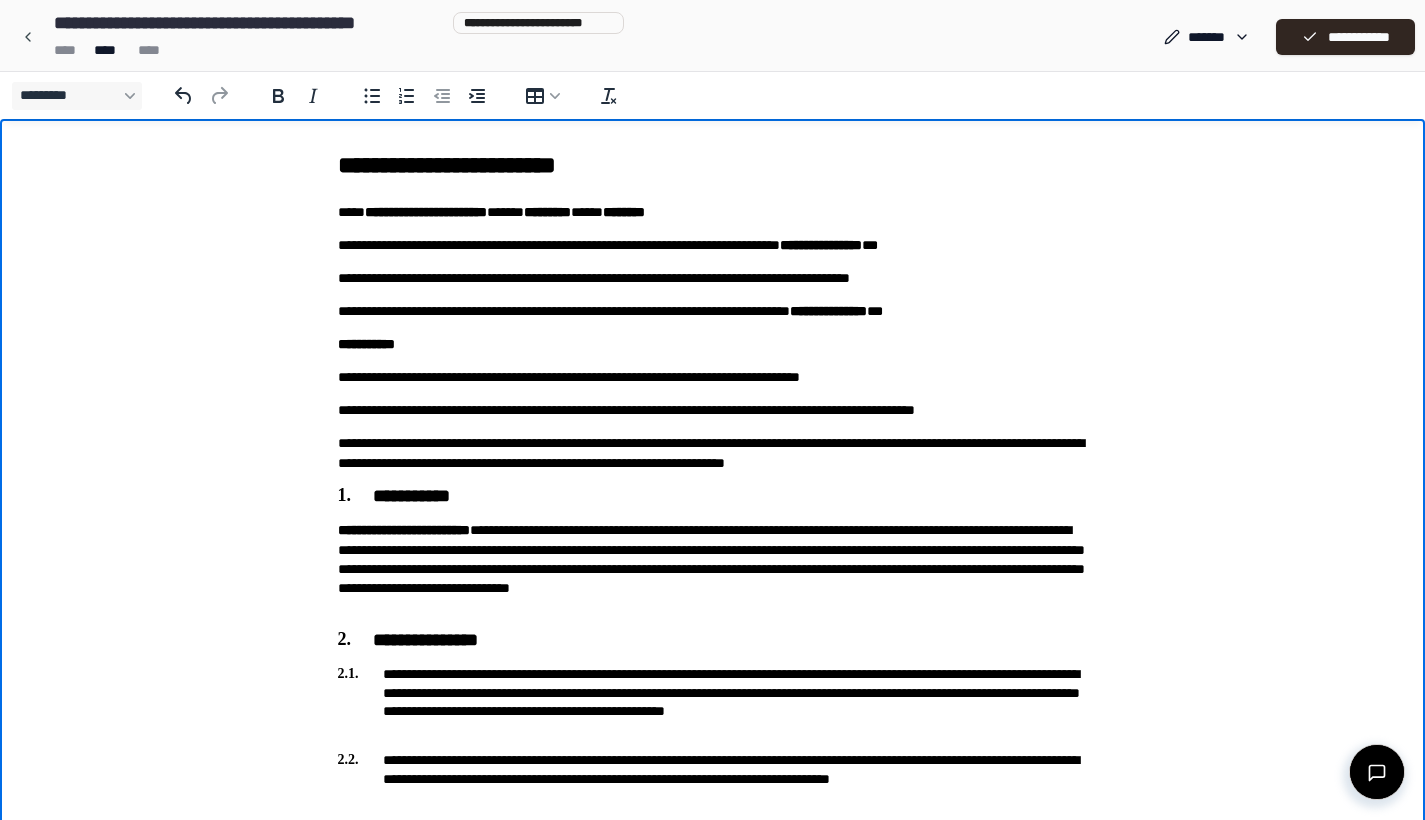 click on "**********" at bounding box center [713, 278] 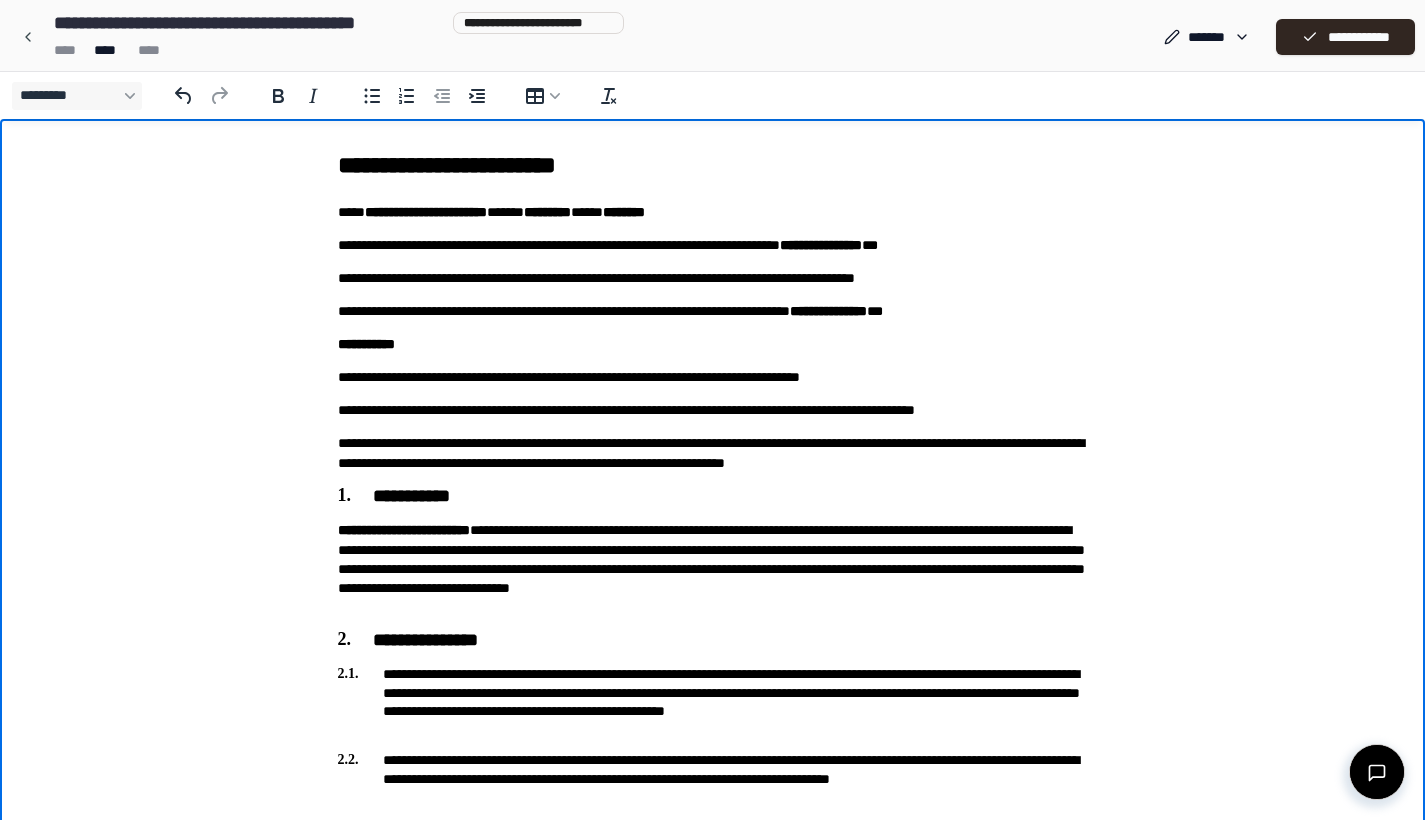 click on "**********" at bounding box center [713, 278] 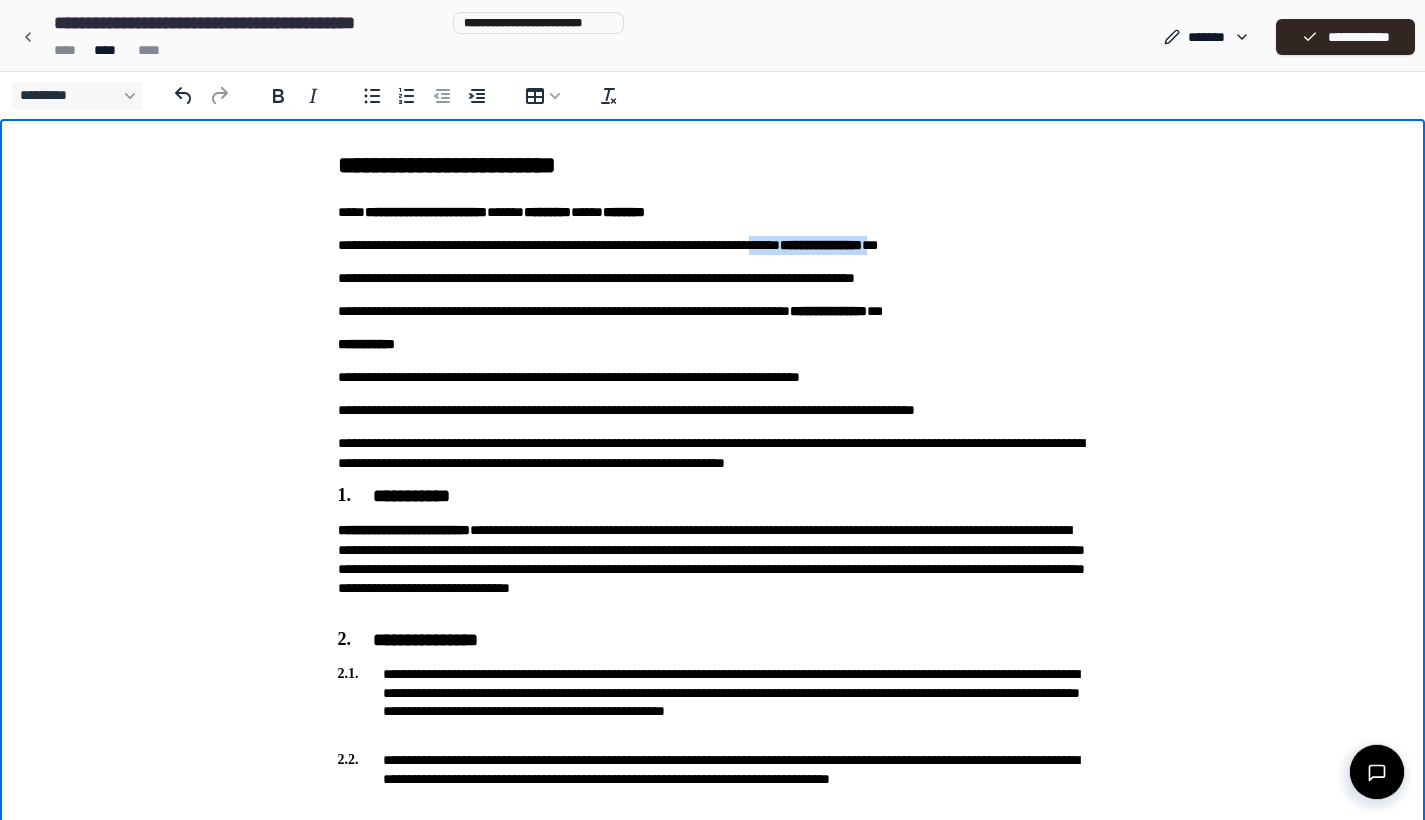drag, startPoint x: 852, startPoint y: 244, endPoint x: 1002, endPoint y: 242, distance: 150.01334 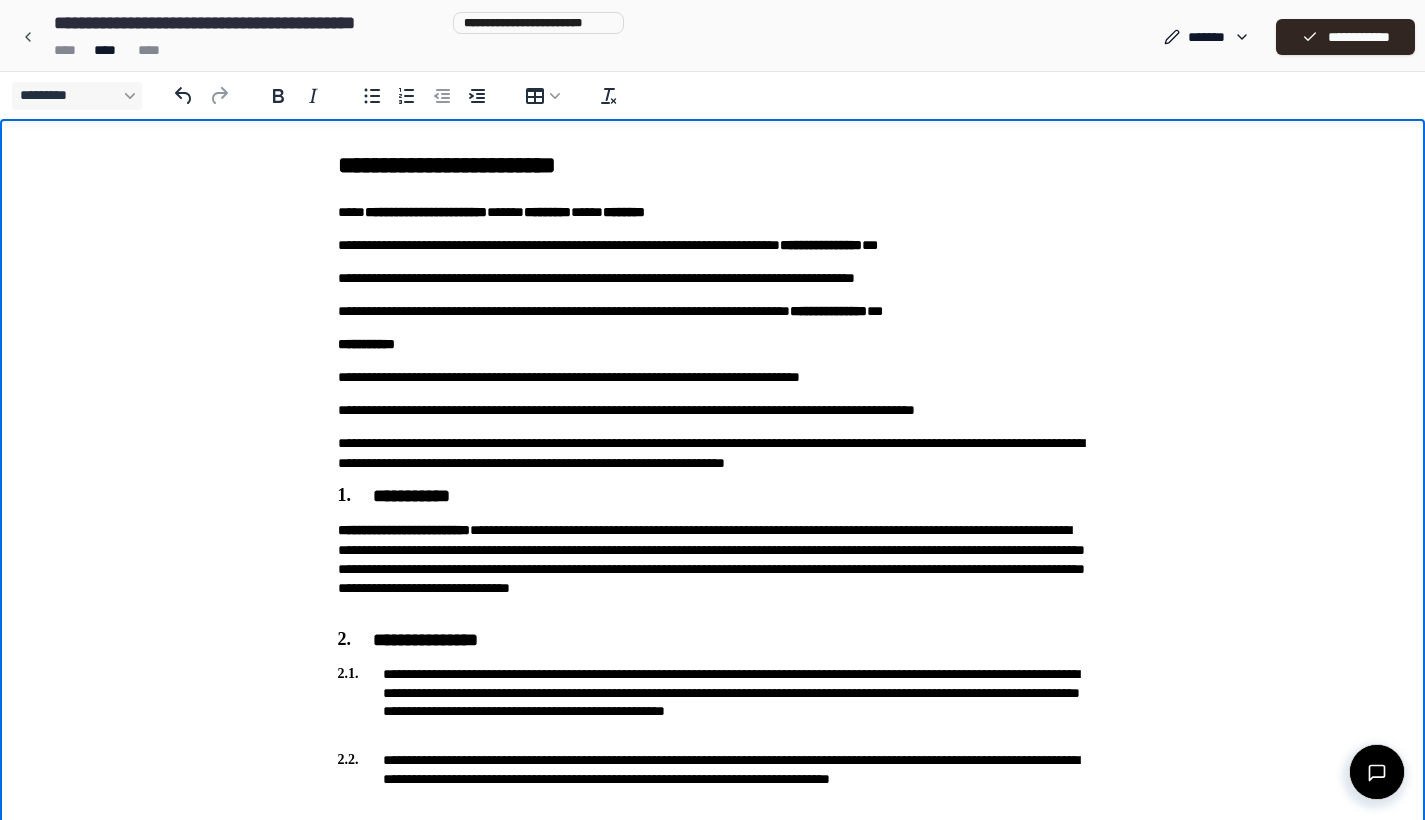 click on "**********" at bounding box center (713, 278) 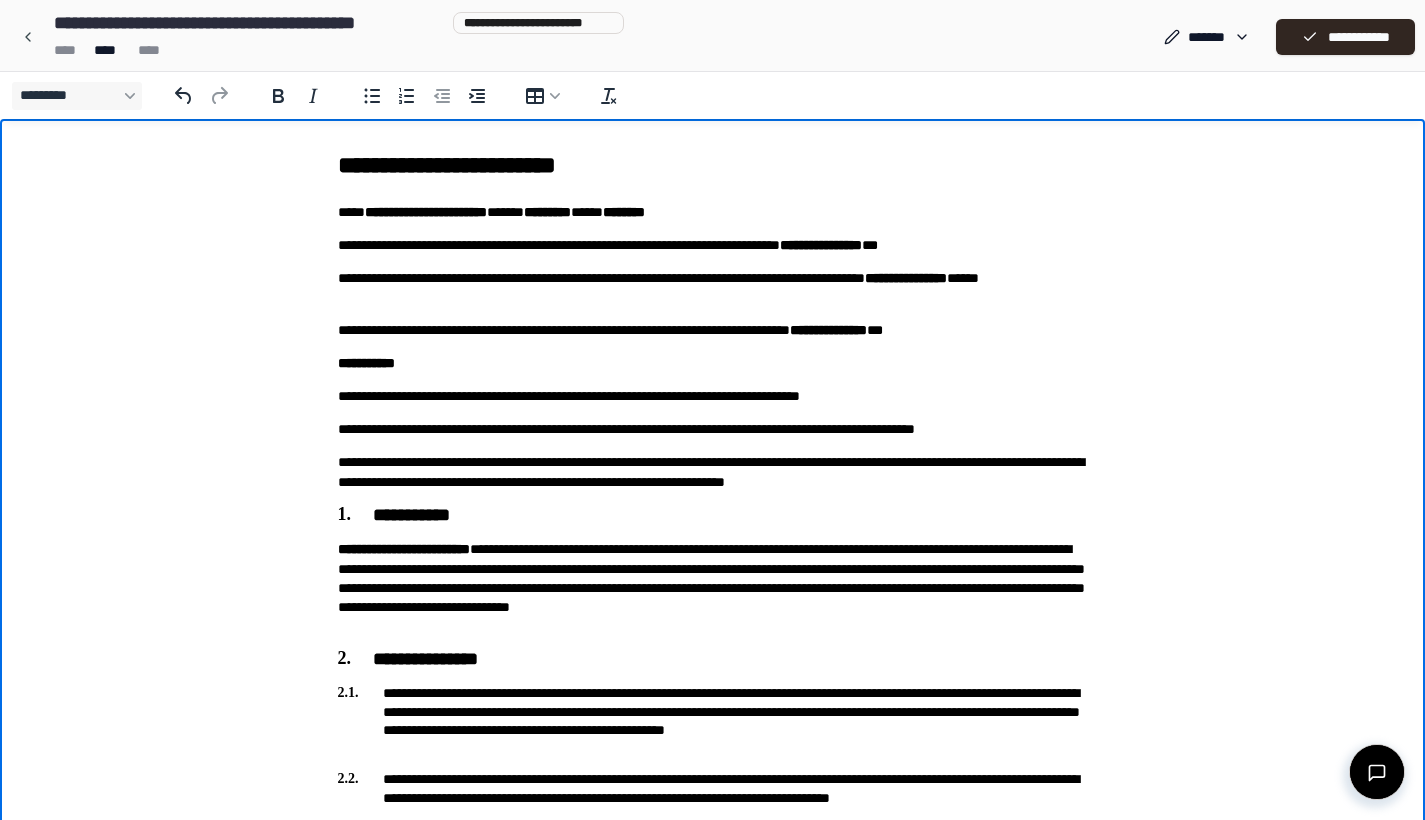click on "**********" at bounding box center (713, 330) 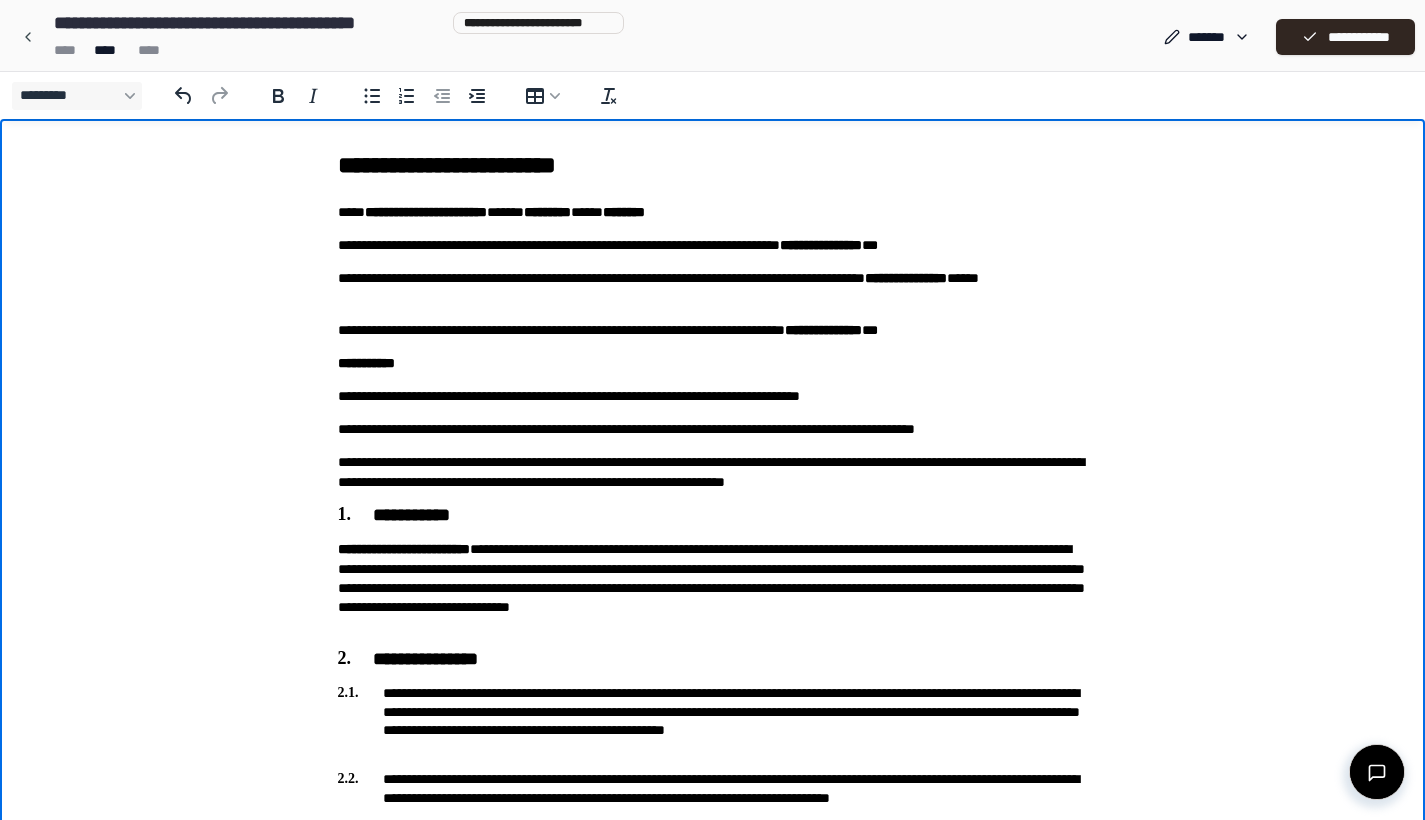 click on "**********" at bounding box center (713, 330) 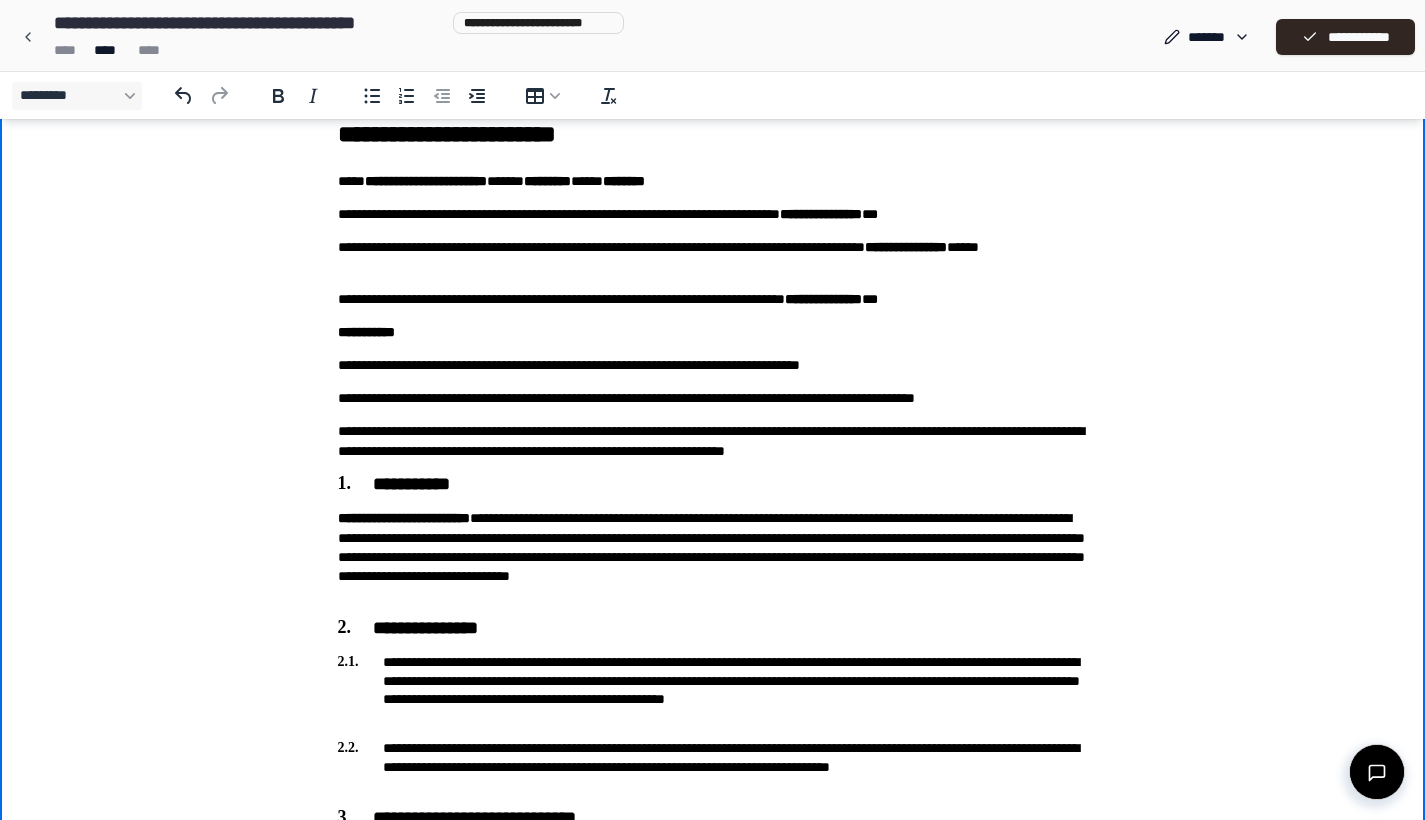 scroll, scrollTop: 32, scrollLeft: 0, axis: vertical 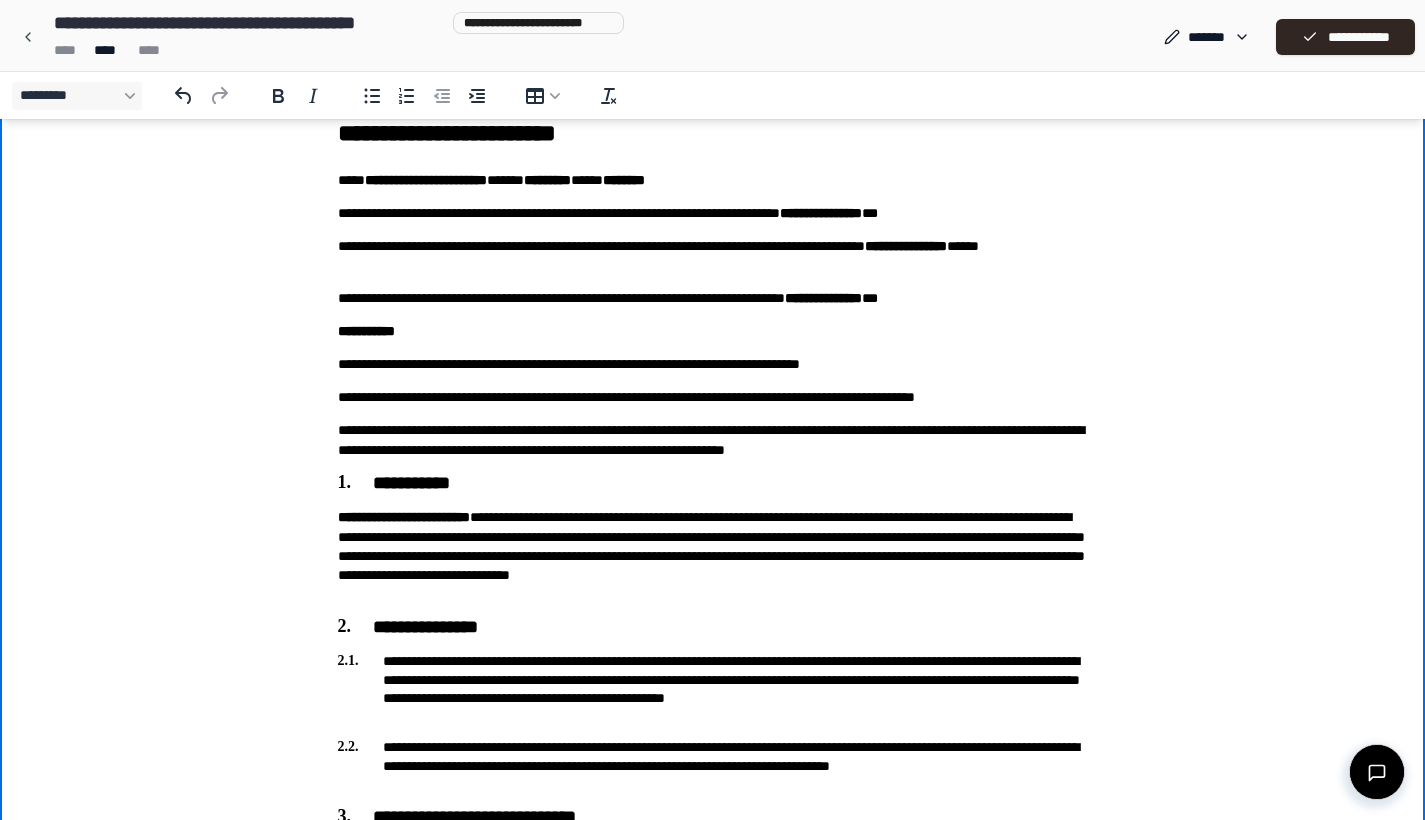 click on "**********" at bounding box center (713, 213) 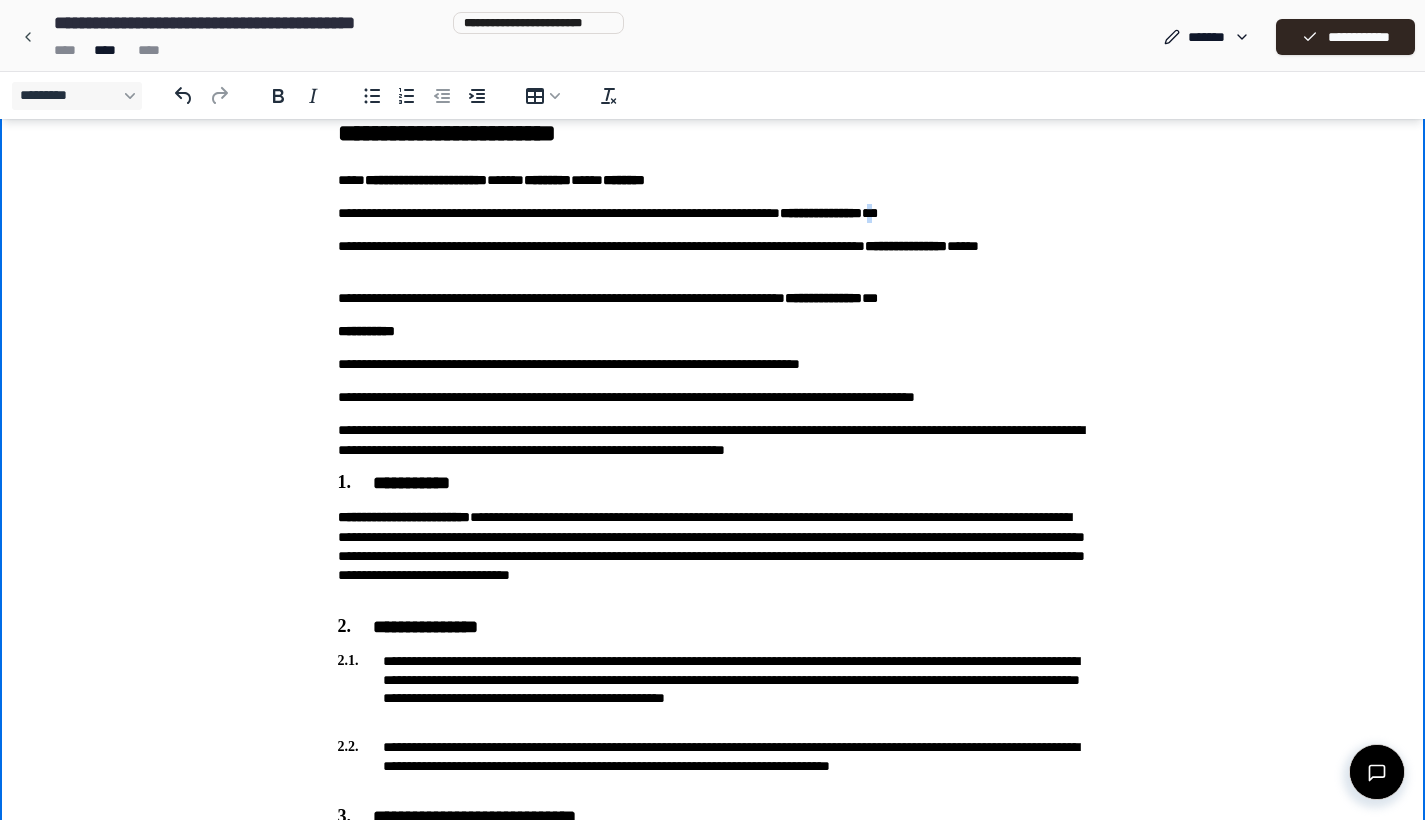 click on "**********" at bounding box center [713, 213] 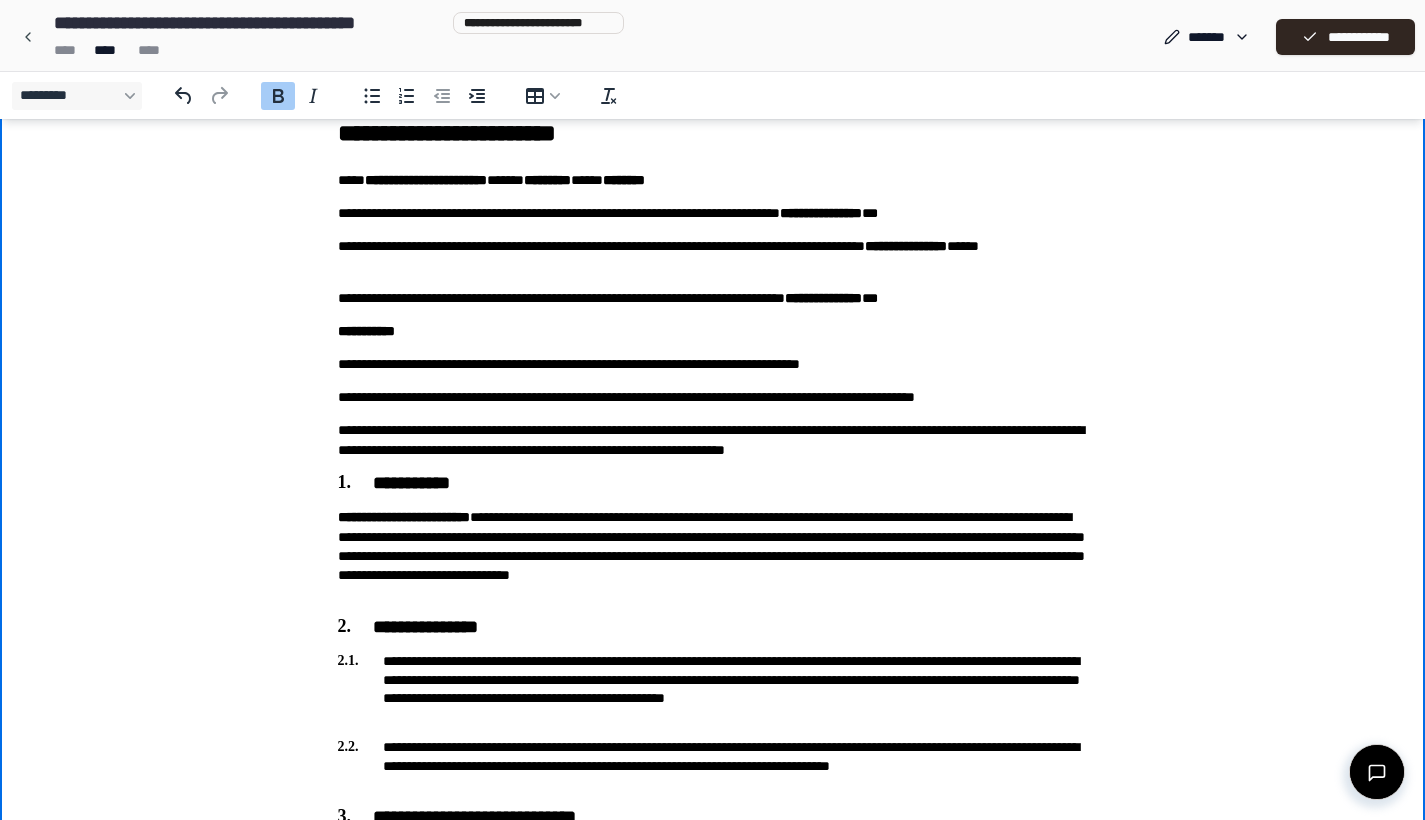 click on "**********" at bounding box center [713, 256] 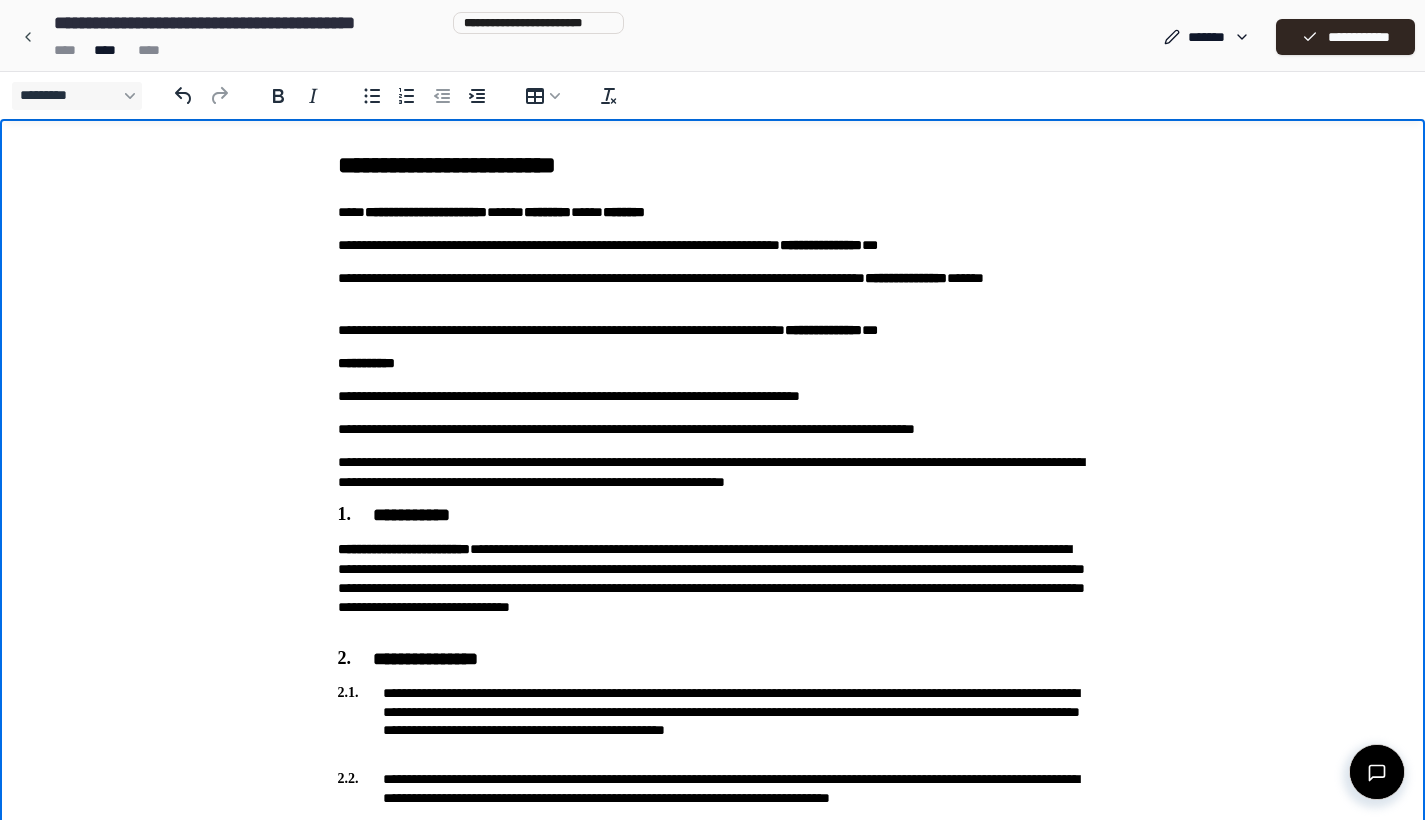 scroll, scrollTop: 0, scrollLeft: 0, axis: both 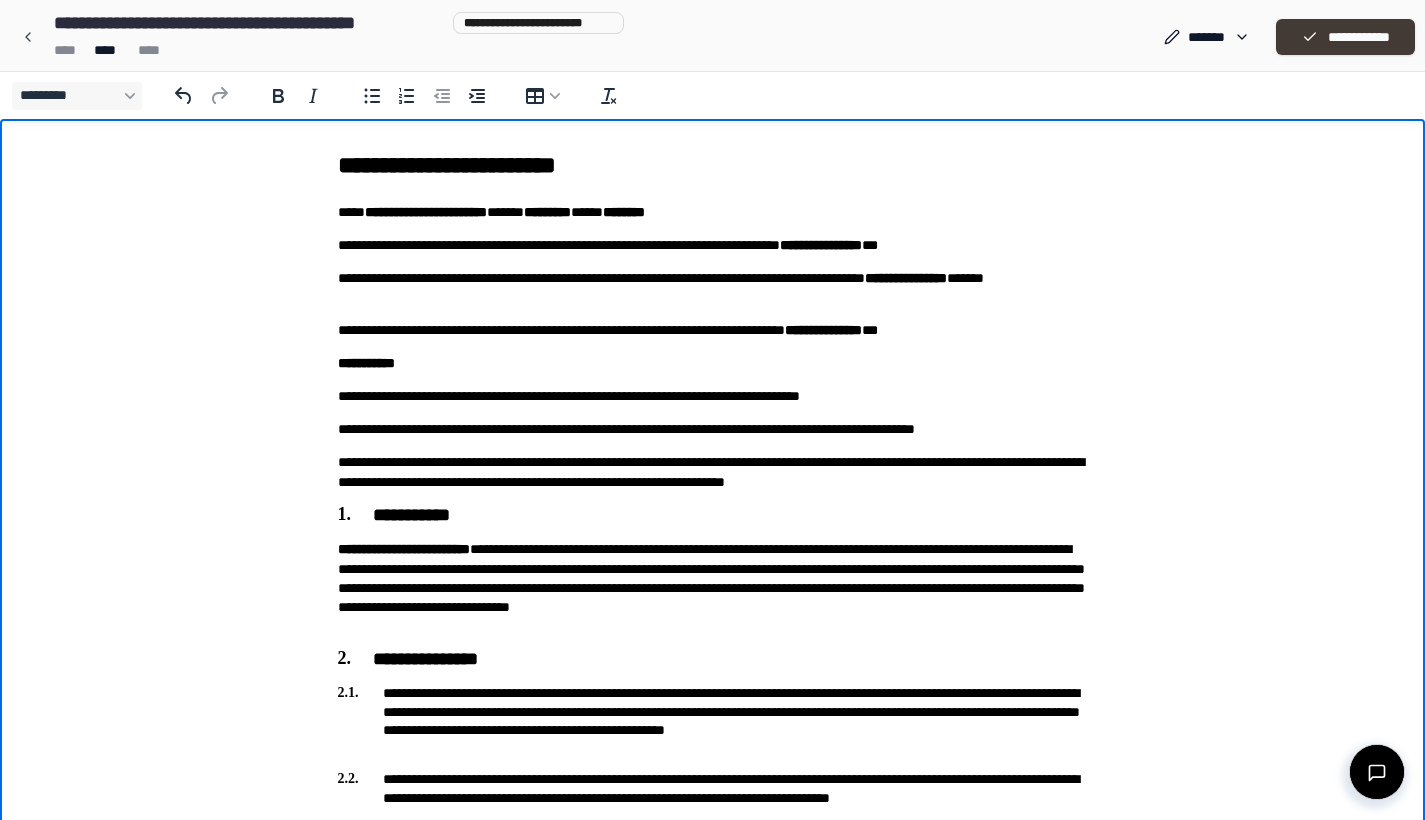 click on "**********" at bounding box center (1345, 37) 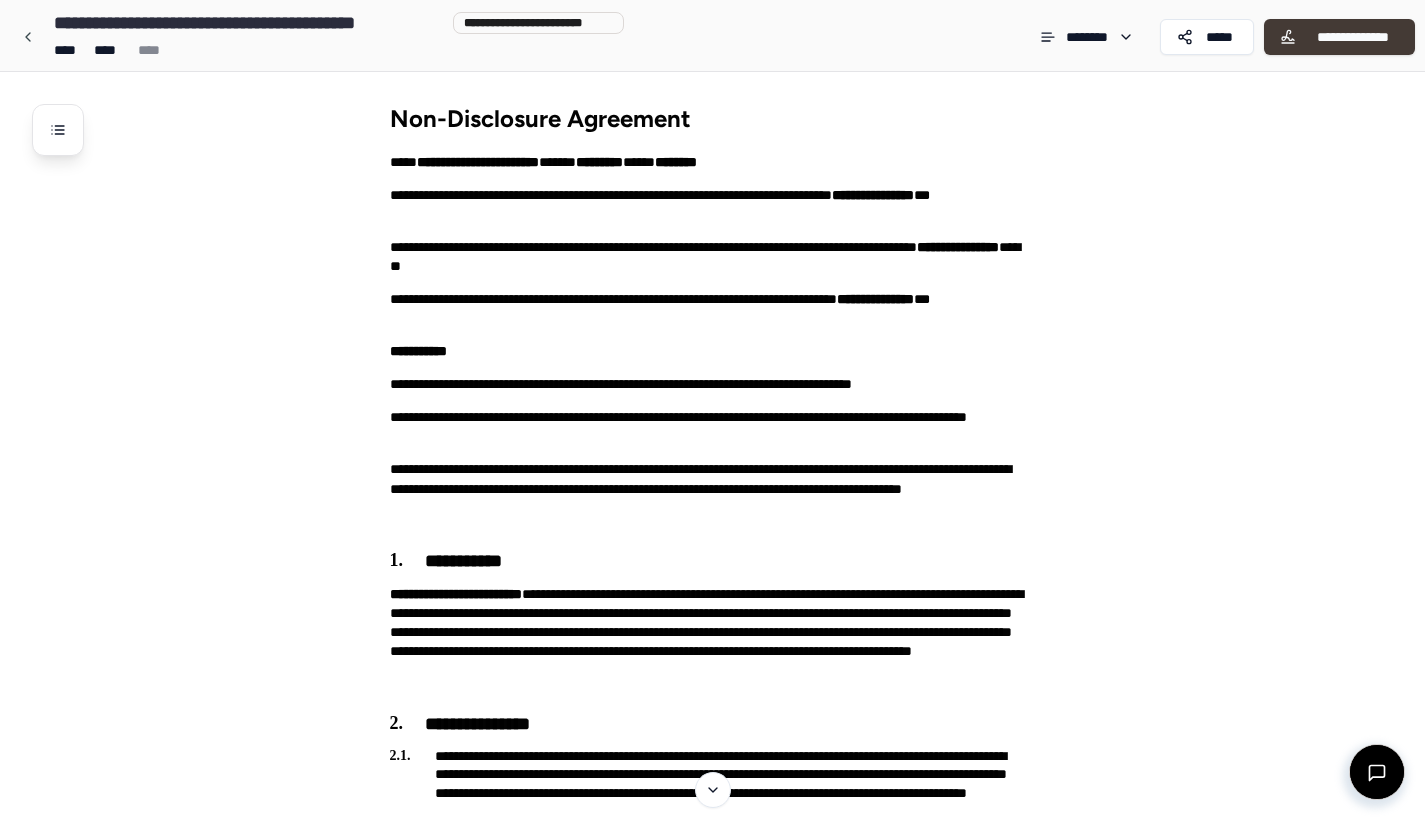 click on "**********" at bounding box center [1352, 37] 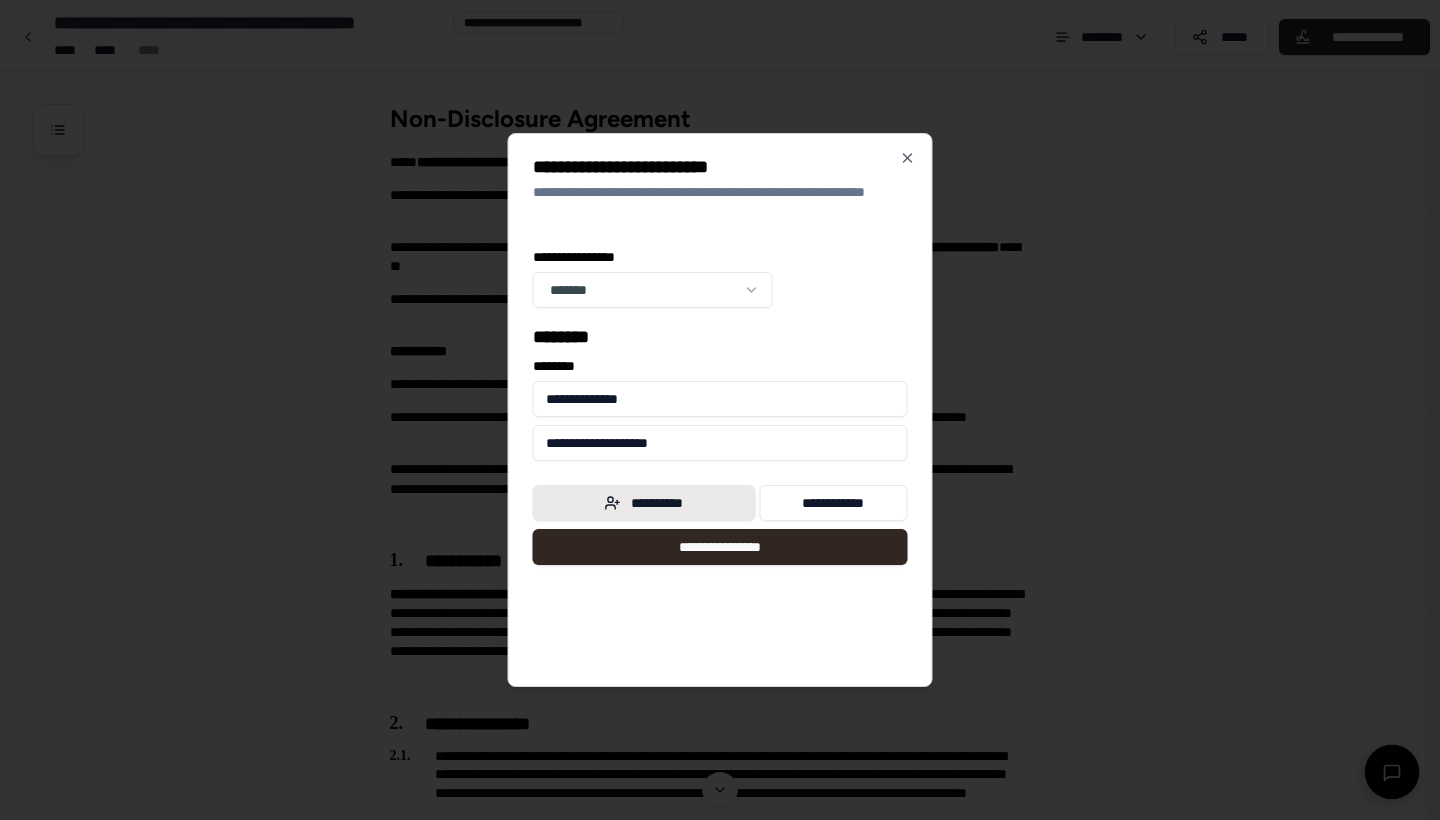 click on "**********" at bounding box center (644, 503) 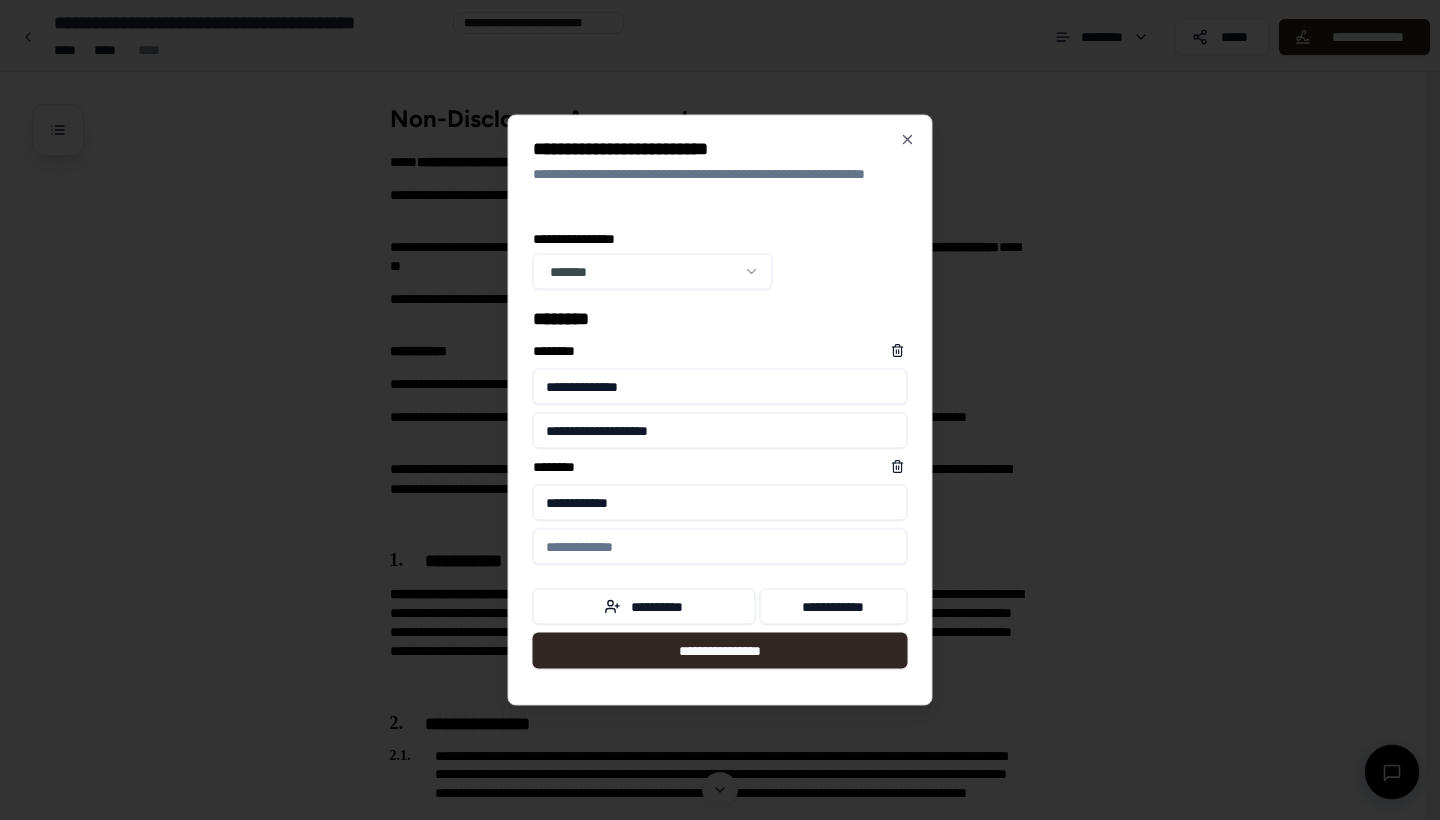 type on "**********" 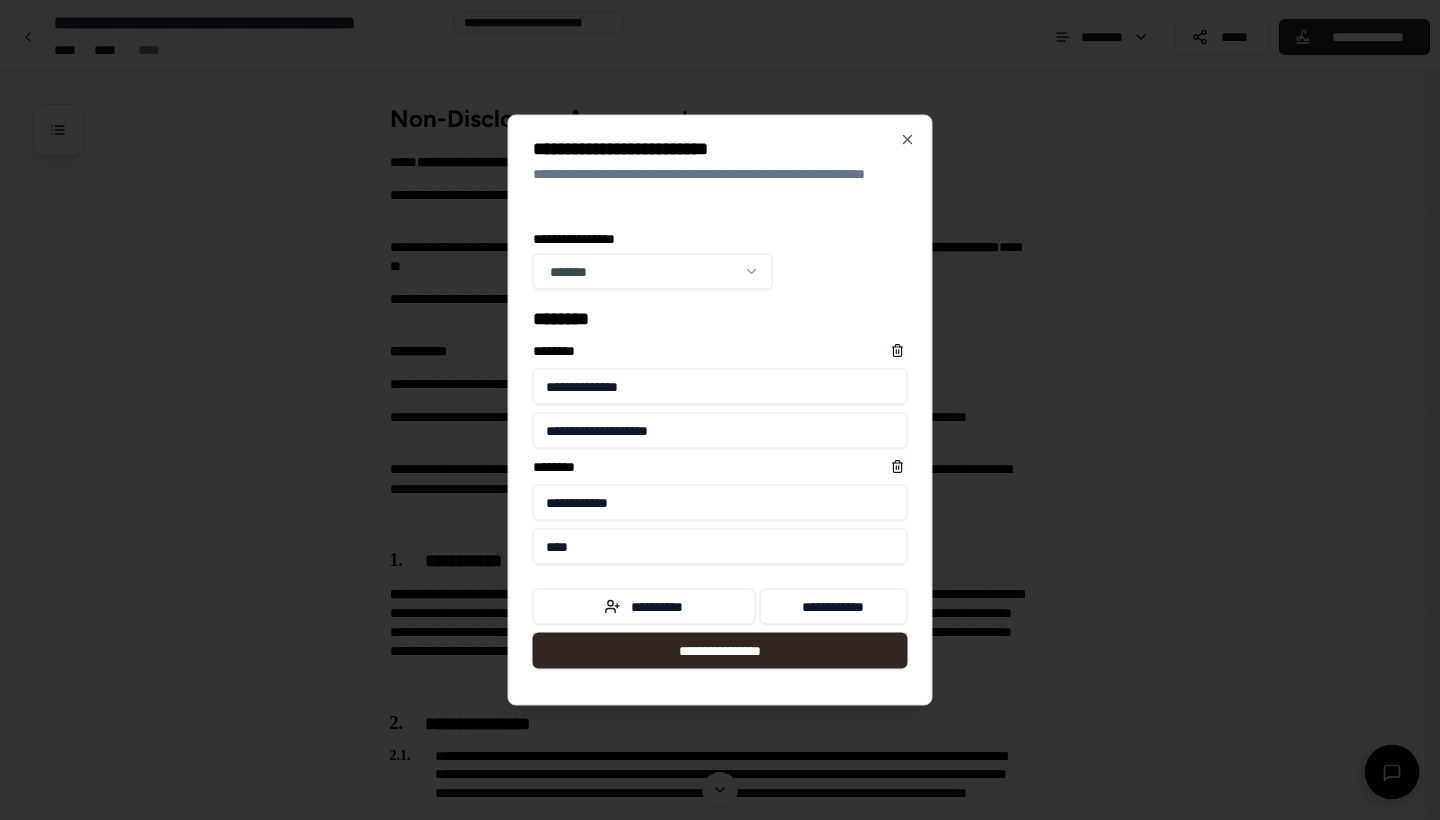type on "****" 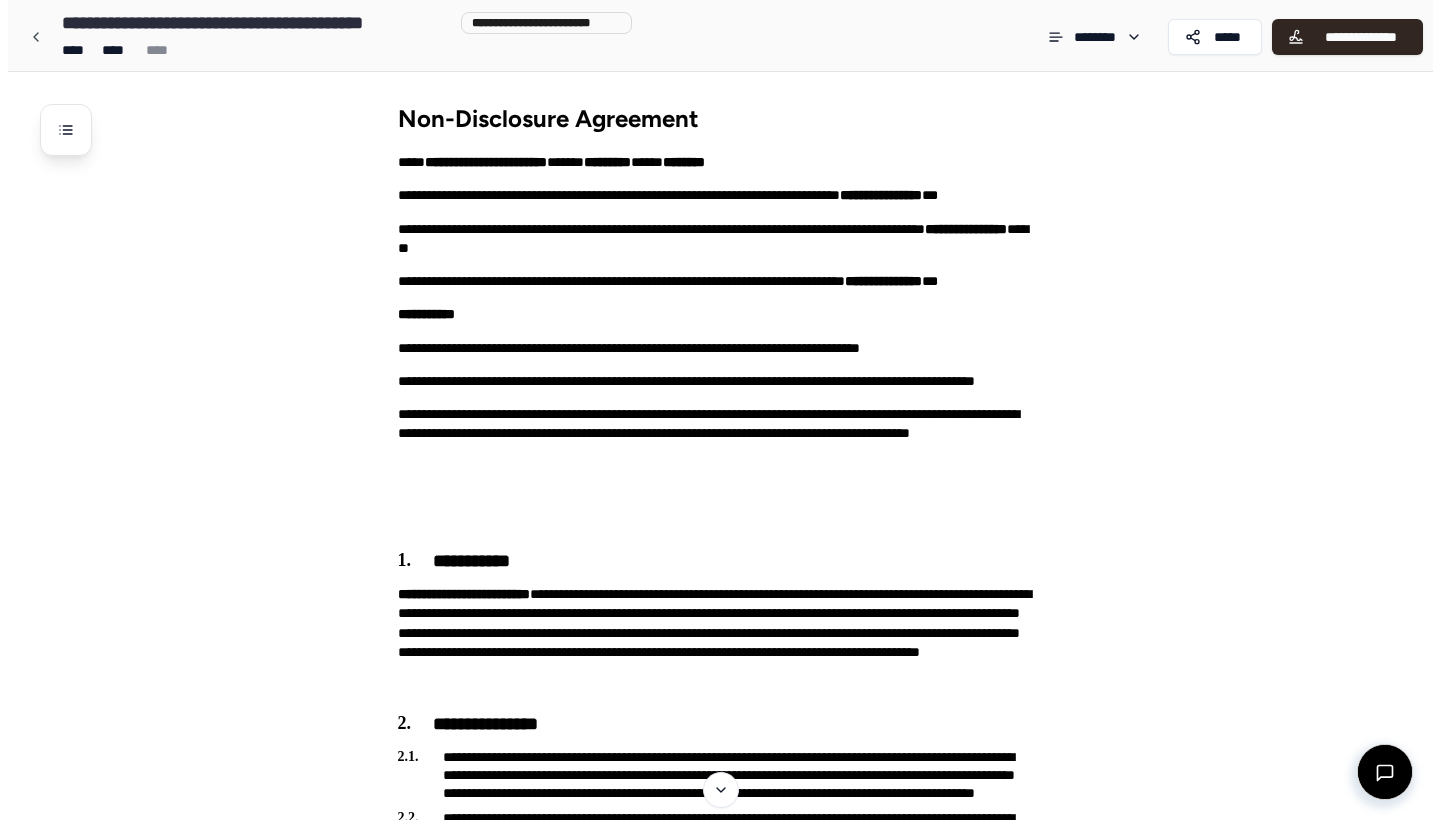 scroll, scrollTop: 0, scrollLeft: 0, axis: both 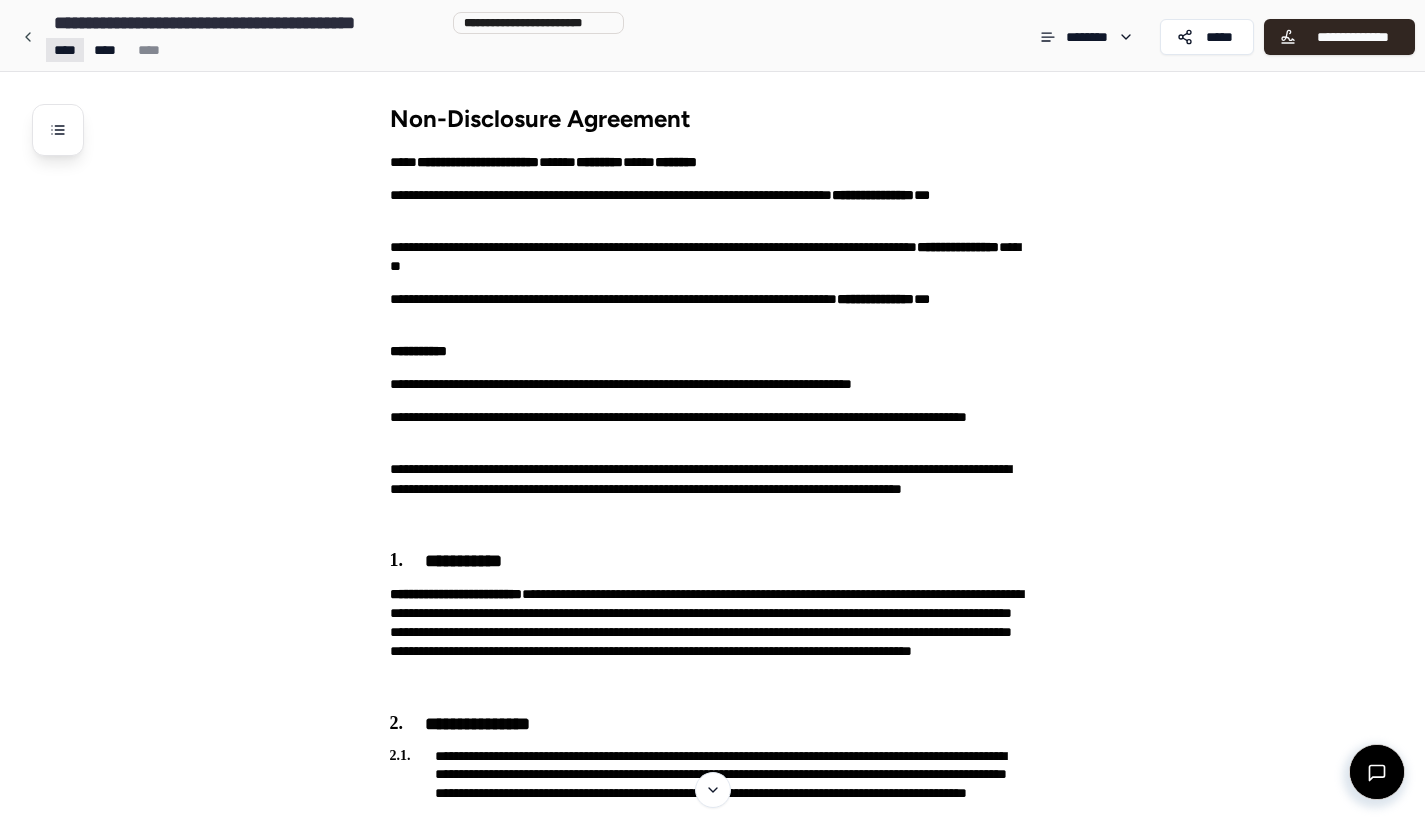 click on "**********" at bounding box center (712, 1106) 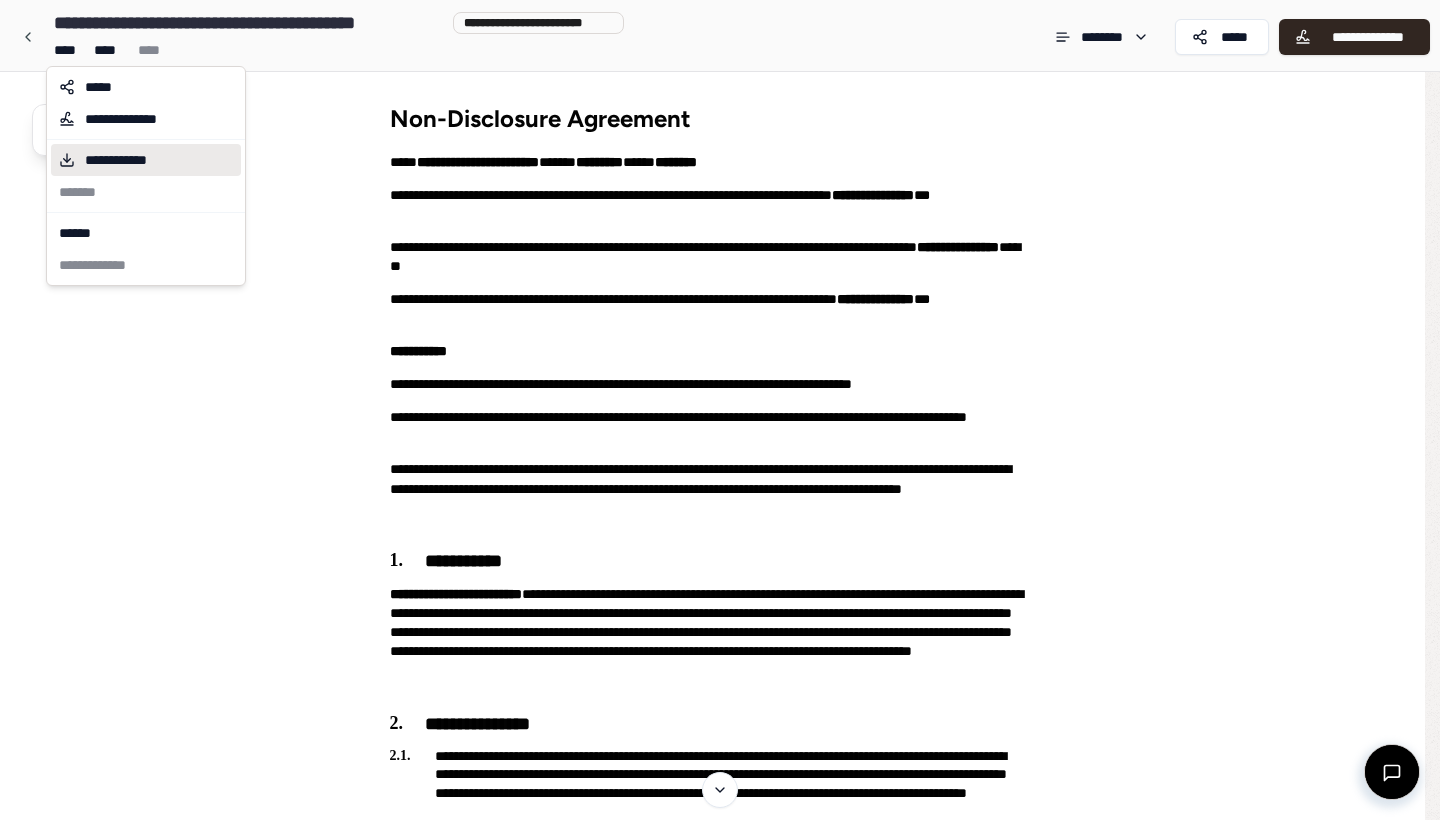 click on "**********" at bounding box center [131, 160] 